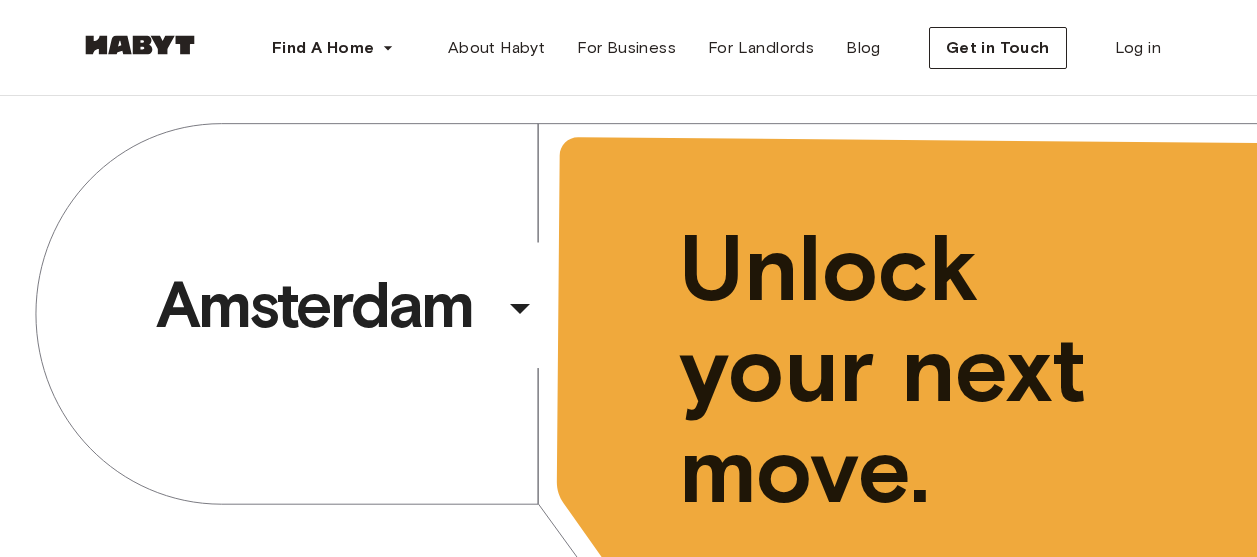 scroll, scrollTop: 0, scrollLeft: 0, axis: both 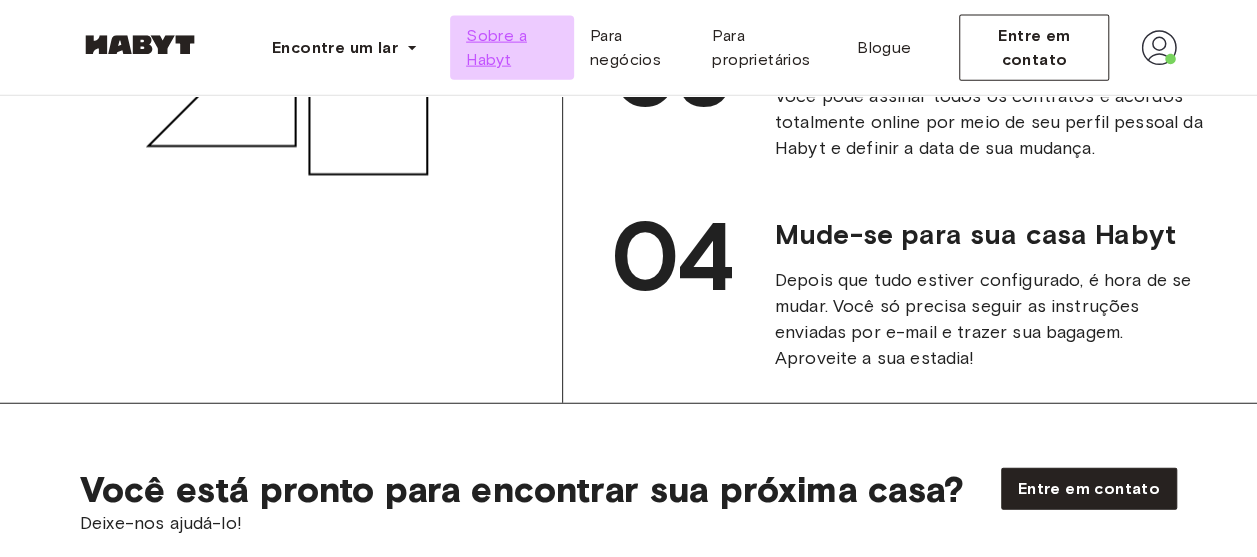 click on "Sobre a Habyt" at bounding box center (512, 48) 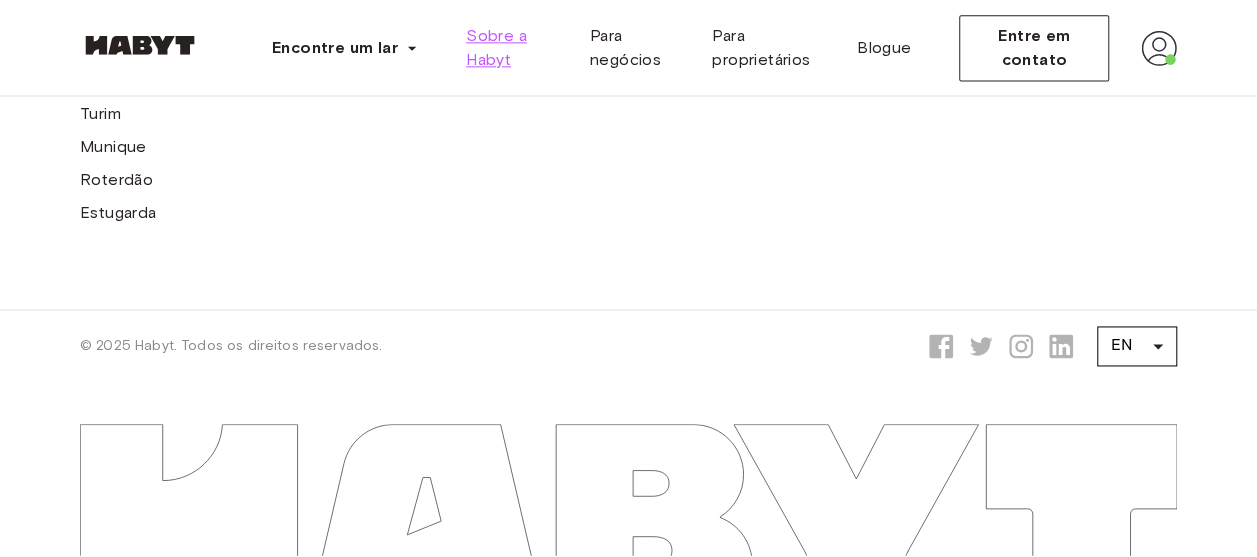 scroll, scrollTop: 5406, scrollLeft: 0, axis: vertical 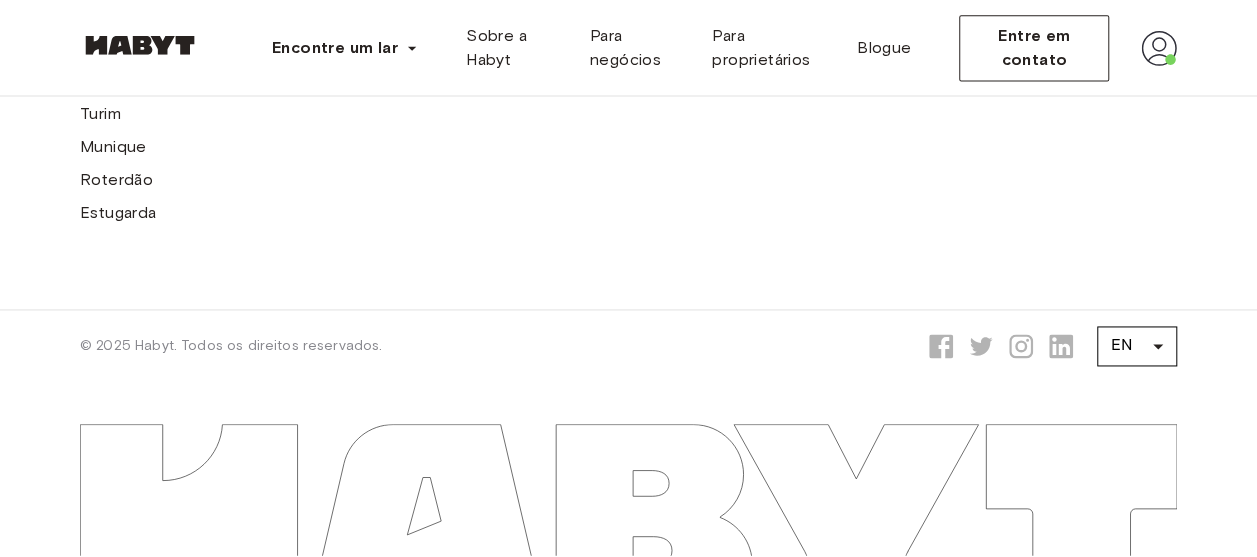 click on "Madrid" at bounding box center (106, -18) 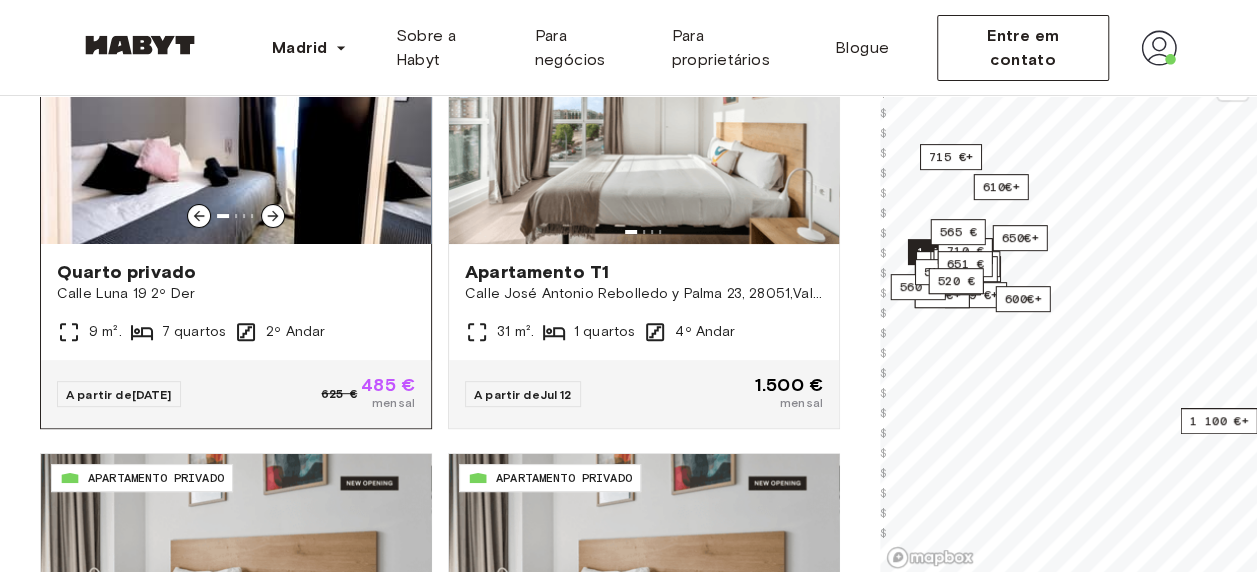 scroll, scrollTop: 280, scrollLeft: 0, axis: vertical 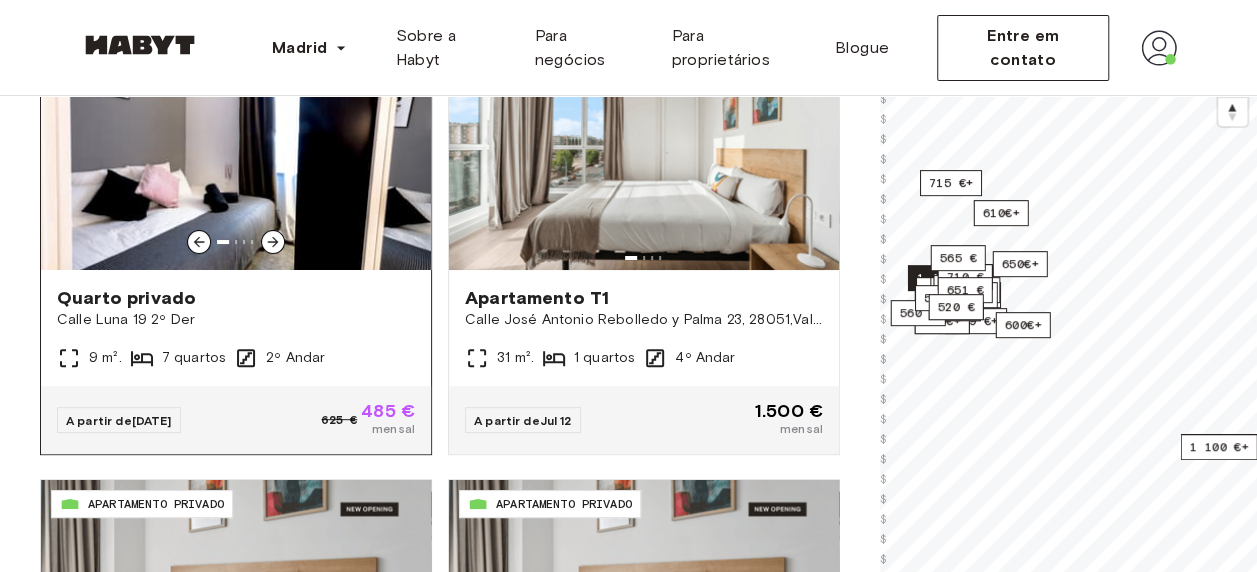 click on "Calle Luna 19 2º Der" at bounding box center [236, 320] 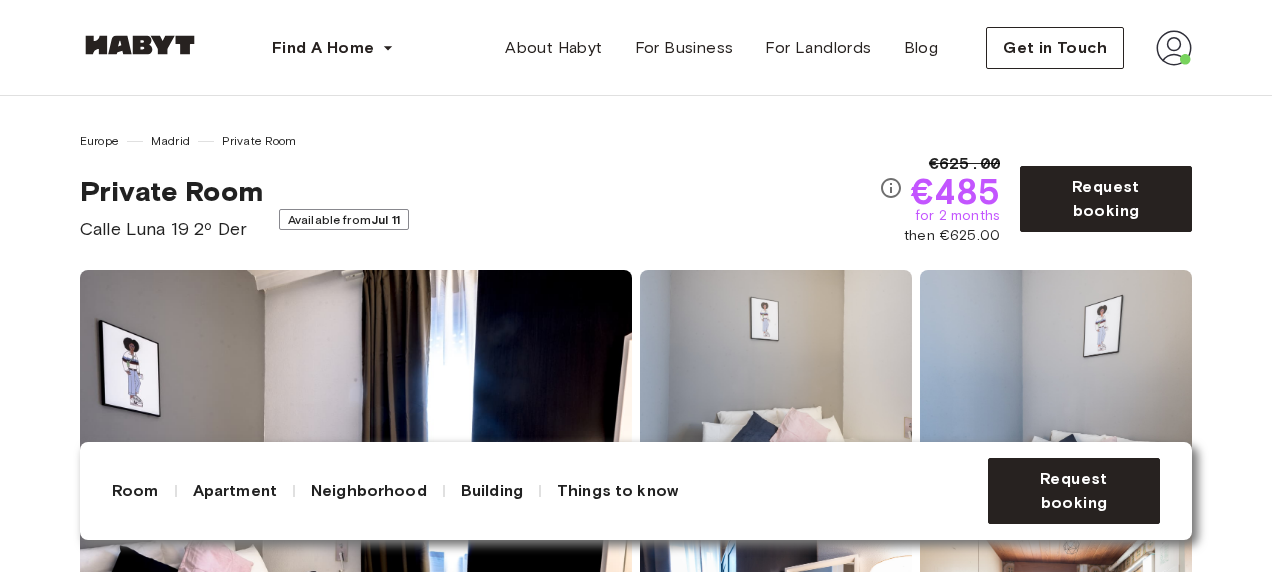 scroll, scrollTop: 0, scrollLeft: 0, axis: both 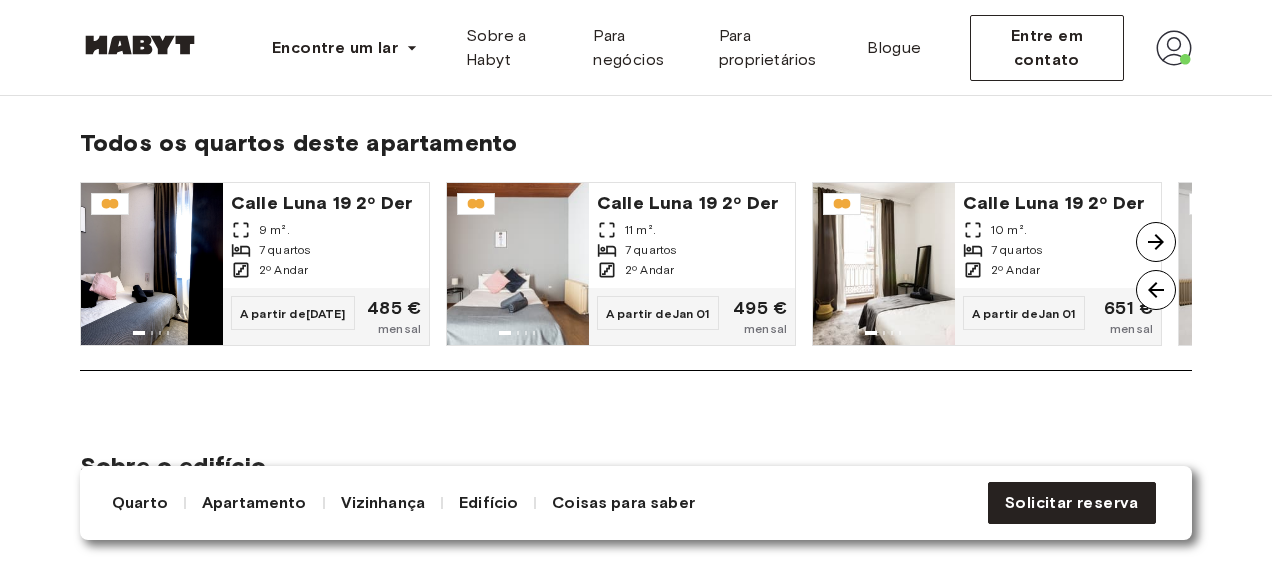 click at bounding box center (1156, 242) 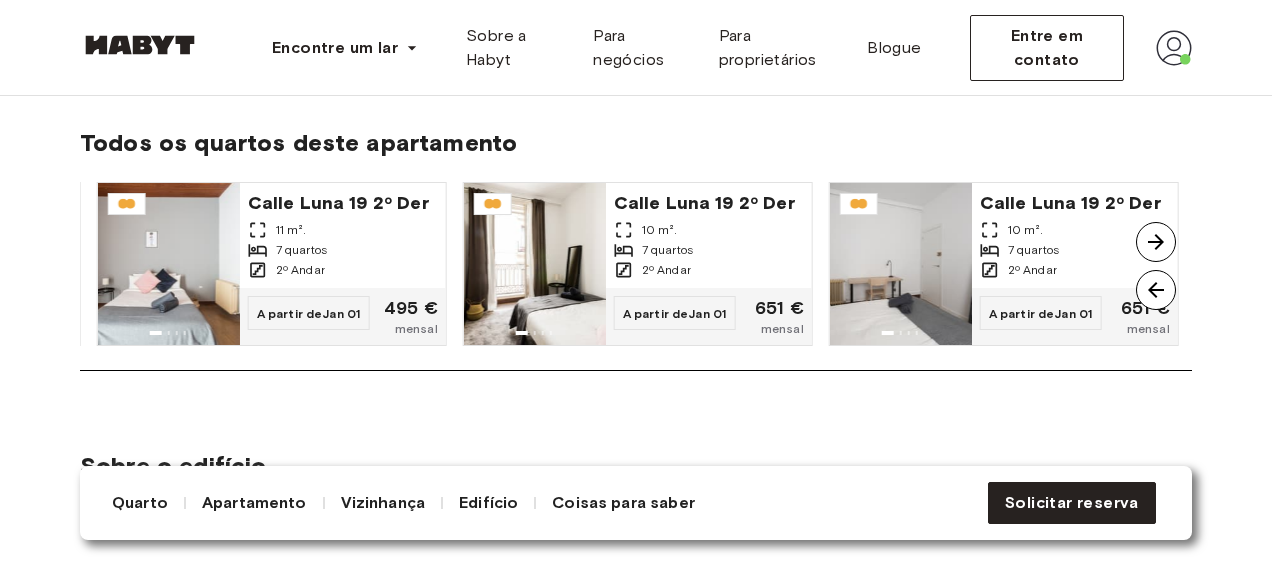 click at bounding box center [1156, 242] 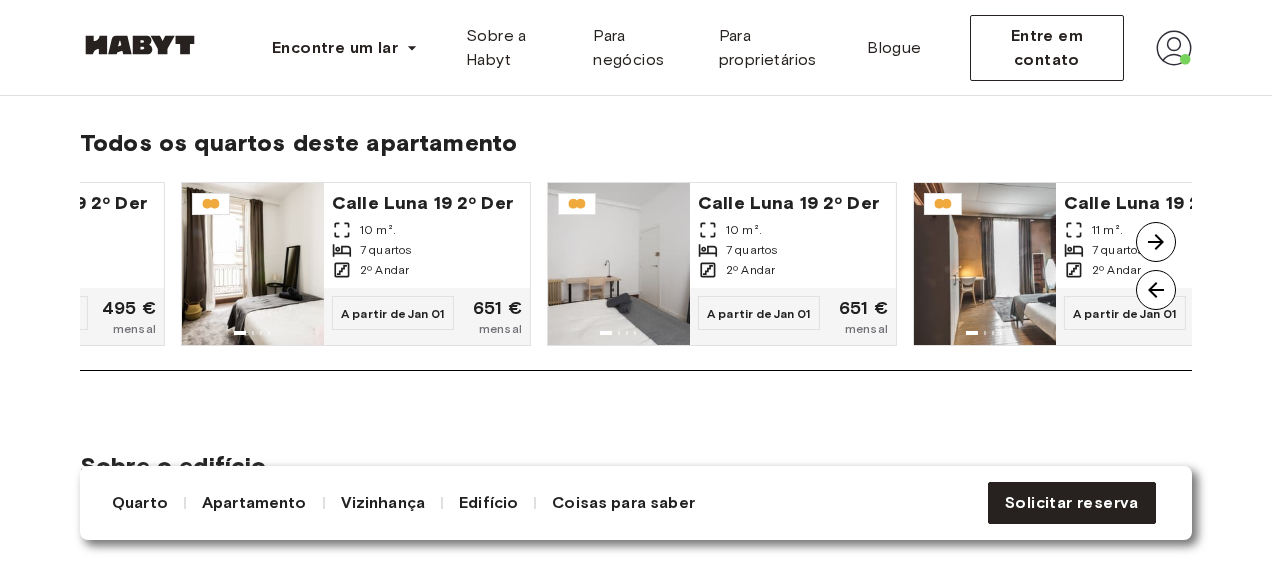 click at bounding box center (1156, 242) 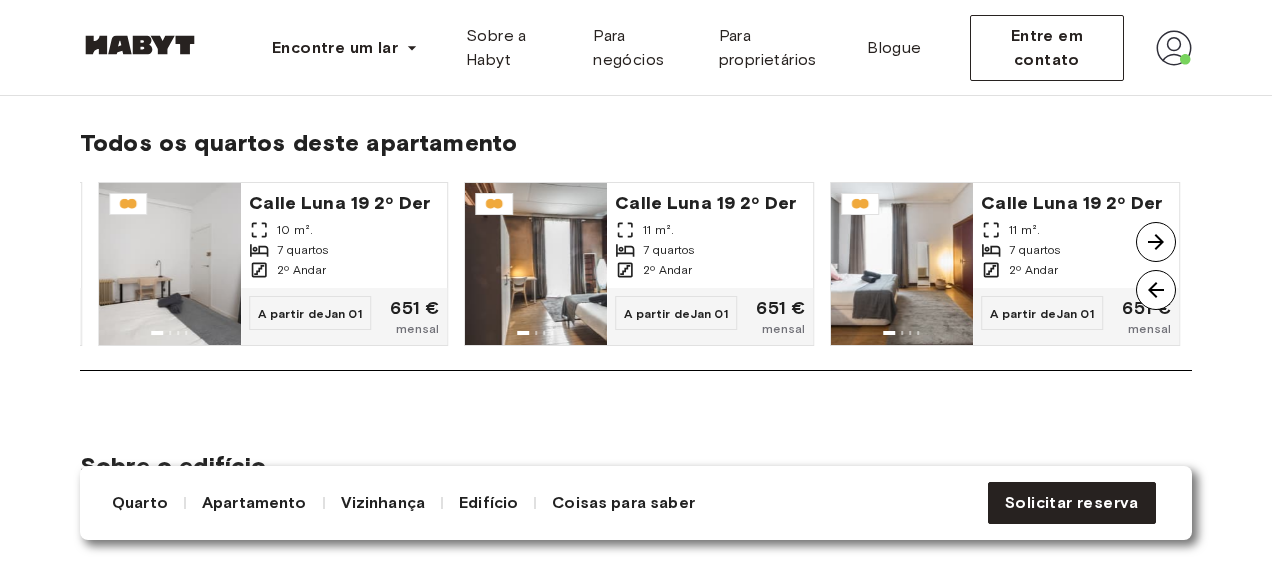 click at bounding box center (1156, 242) 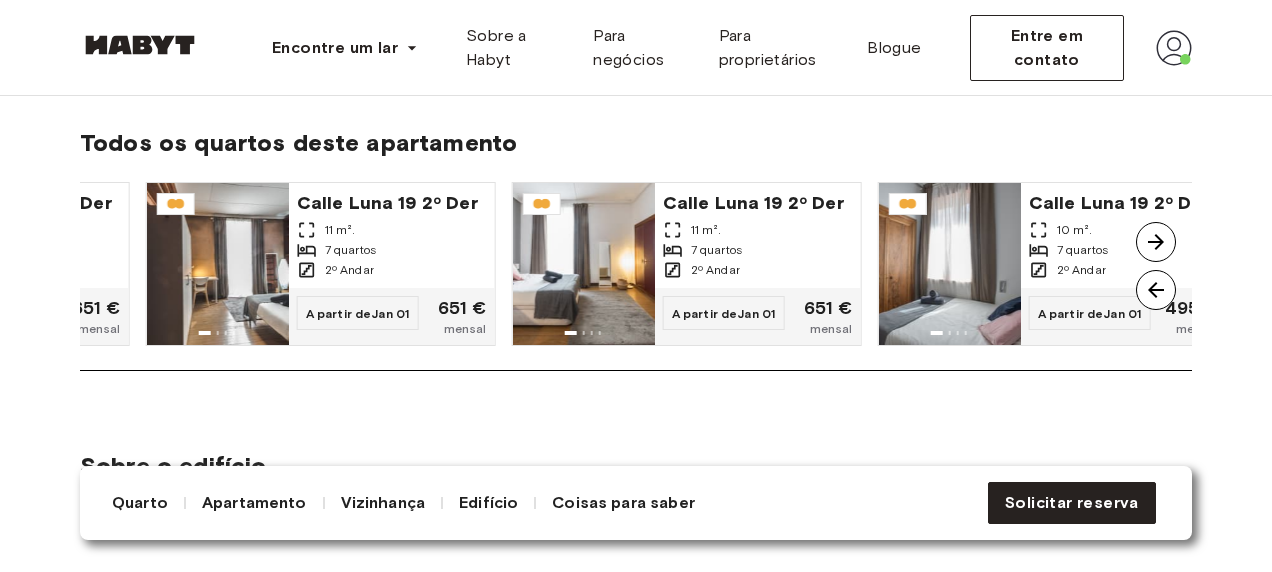 click at bounding box center (1156, 242) 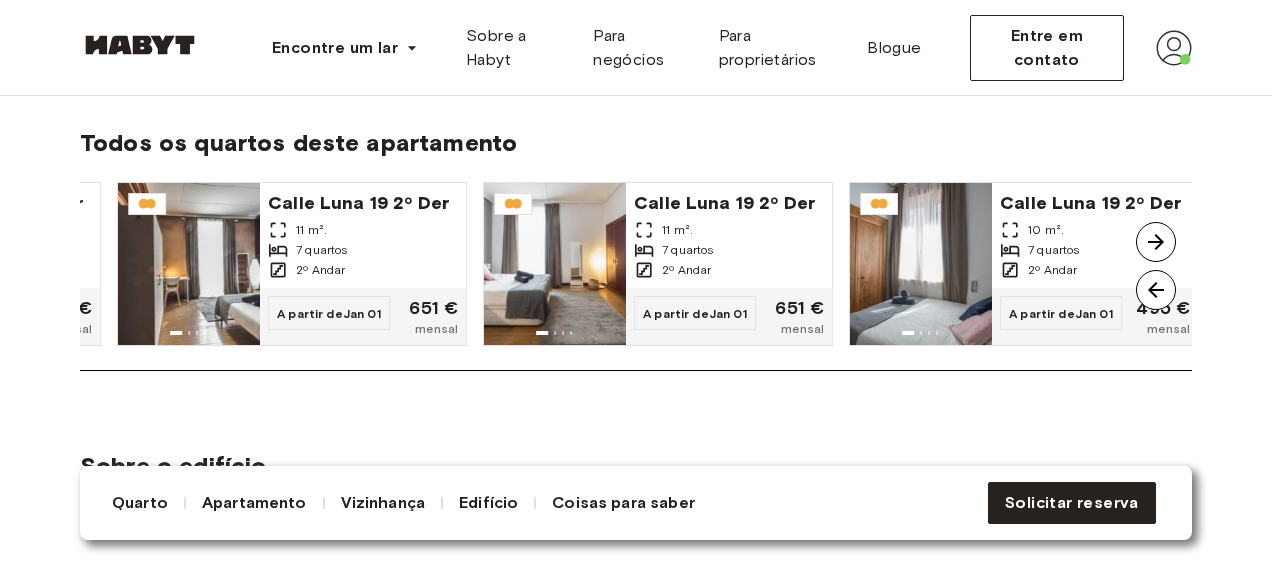 click at bounding box center [1156, 242] 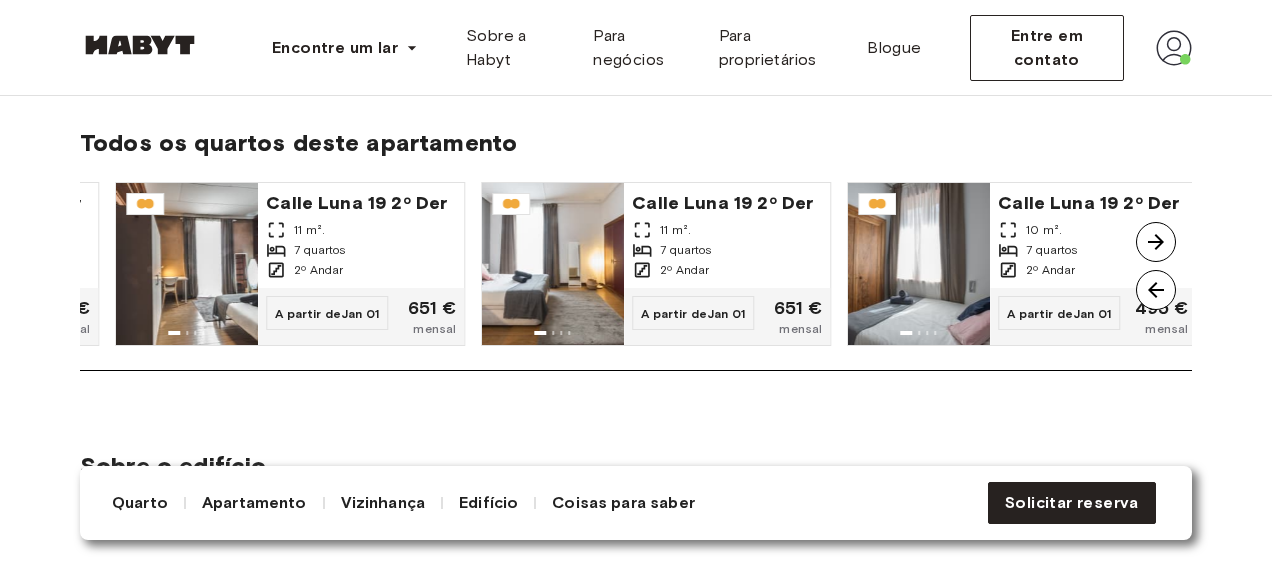click at bounding box center (1156, 242) 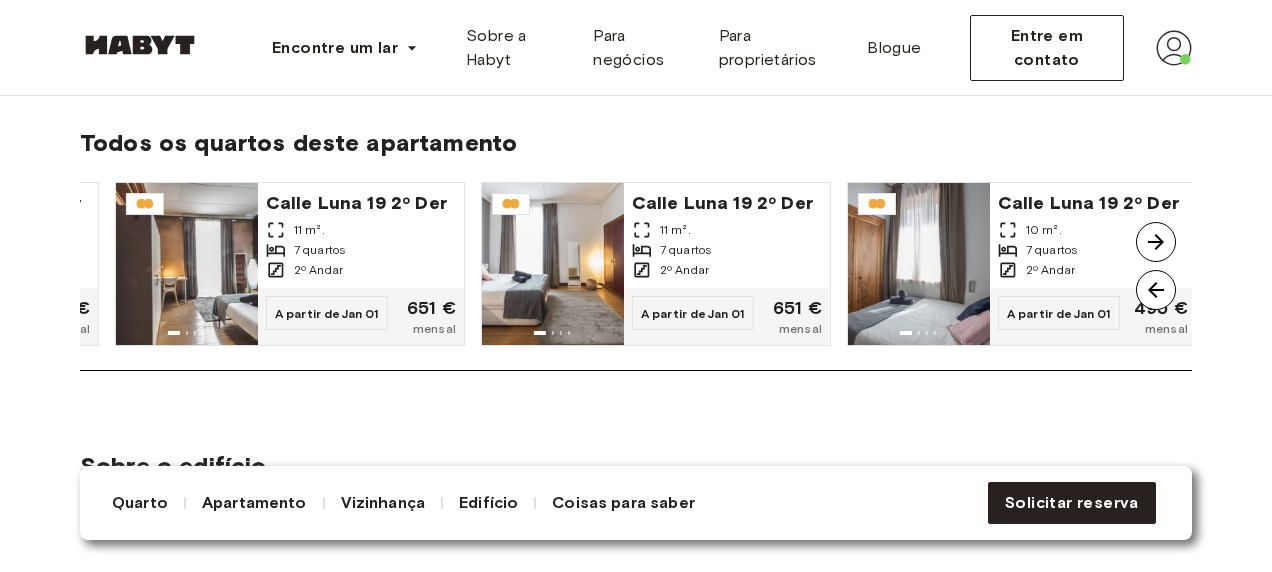 click at bounding box center (1156, 242) 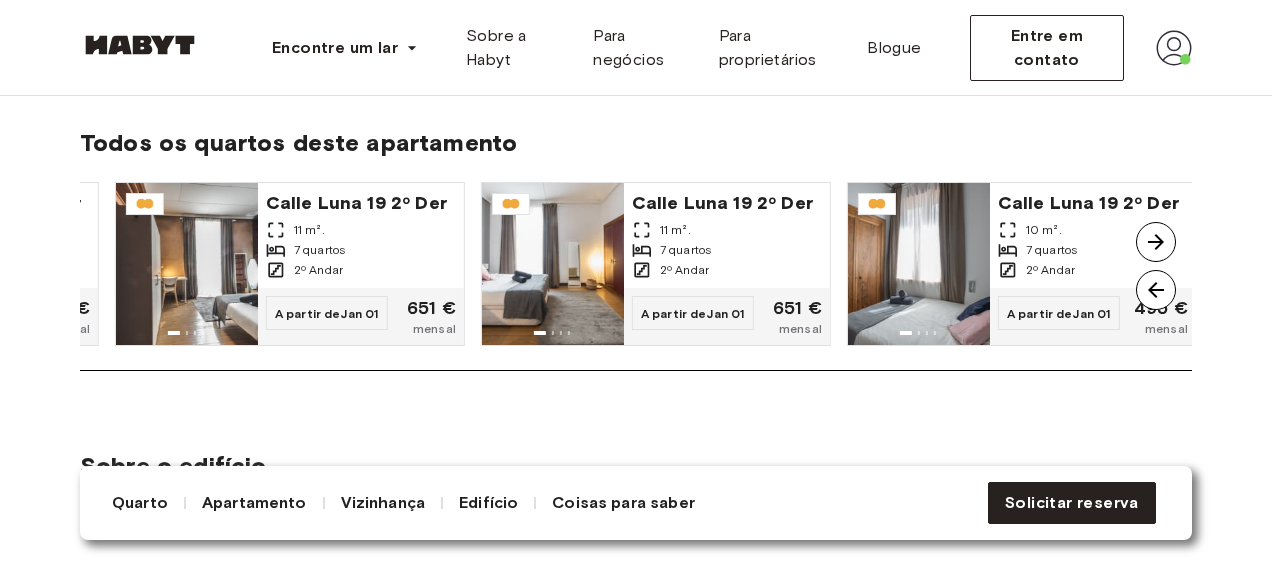 click at bounding box center [1156, 242] 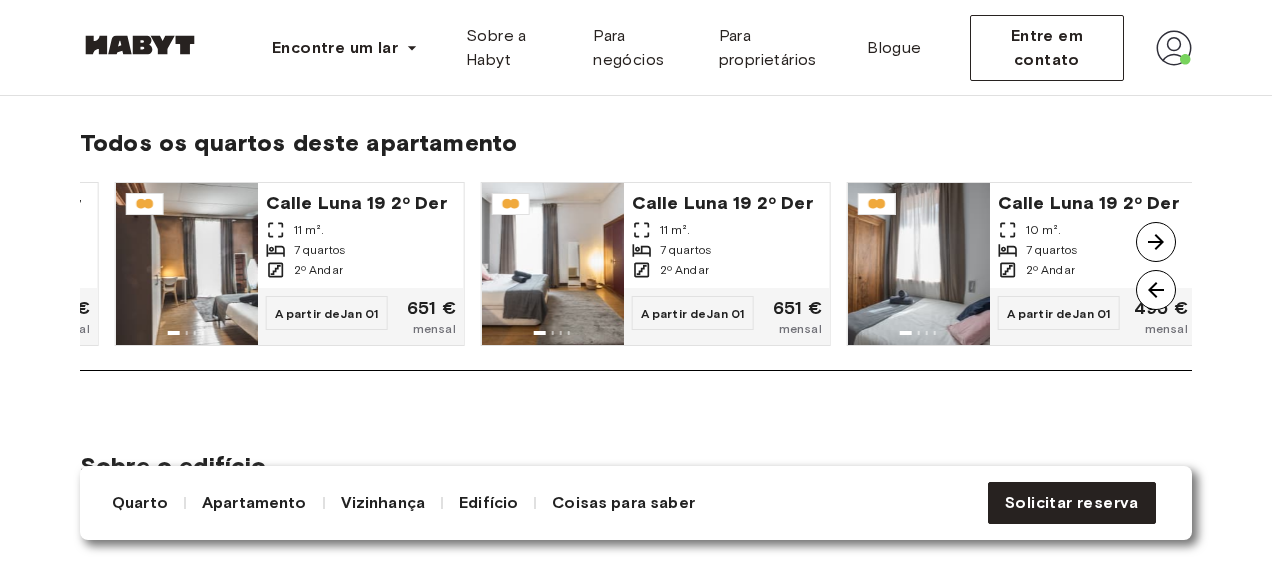click on "Apartamento" at bounding box center [254, 503] 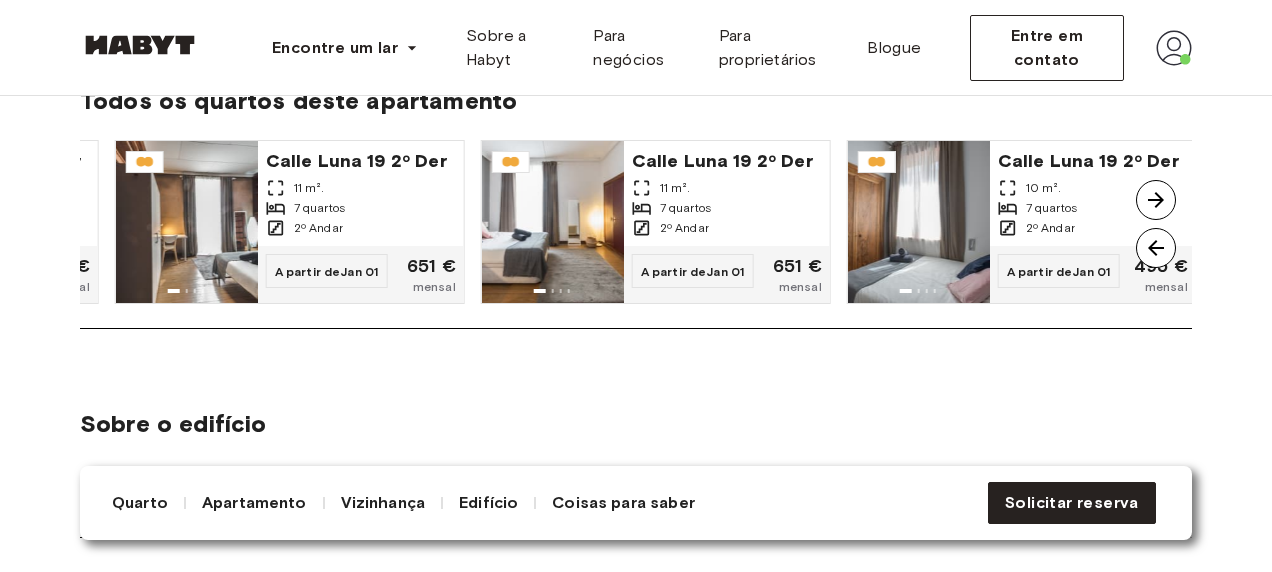 scroll, scrollTop: 1719, scrollLeft: 0, axis: vertical 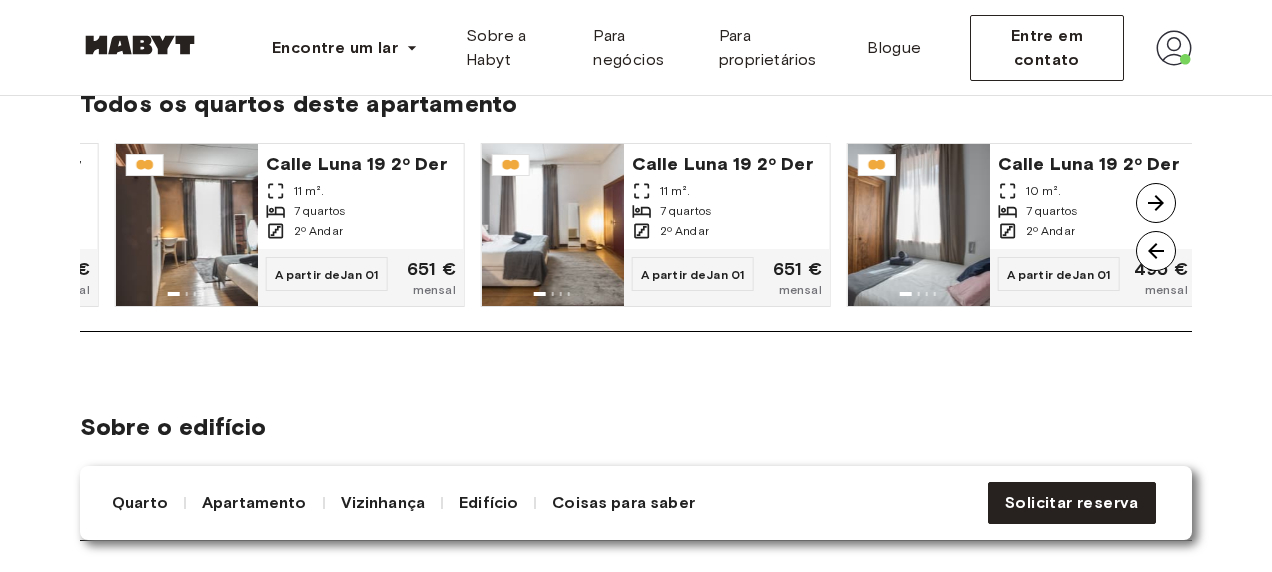 click on "Apartamento" at bounding box center (254, 503) 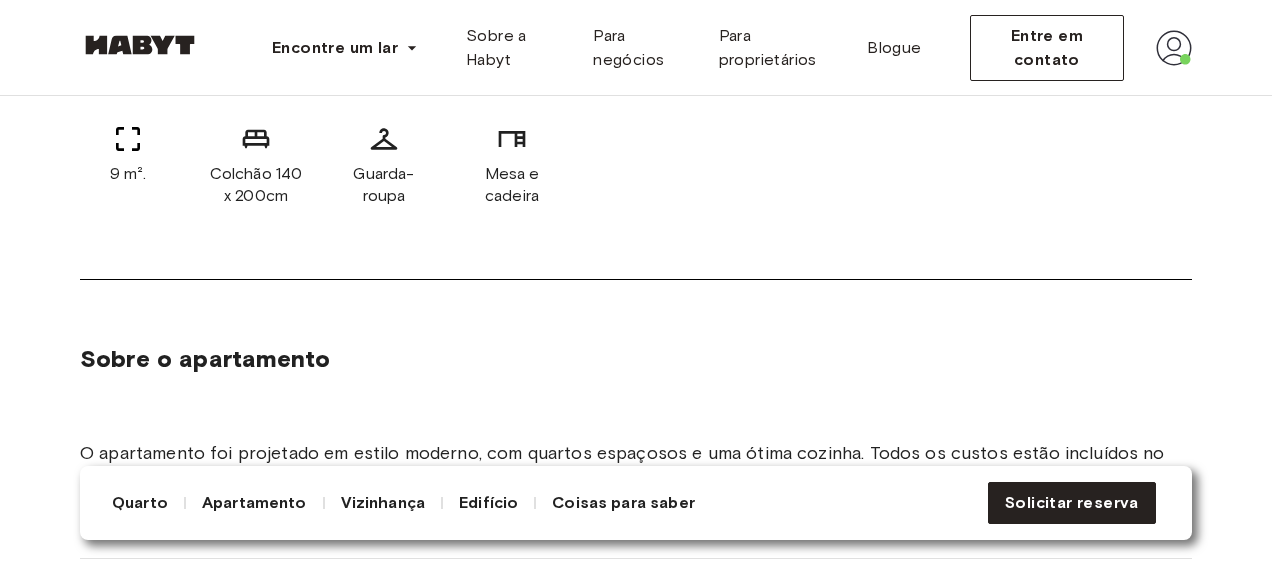 scroll, scrollTop: 737, scrollLeft: 0, axis: vertical 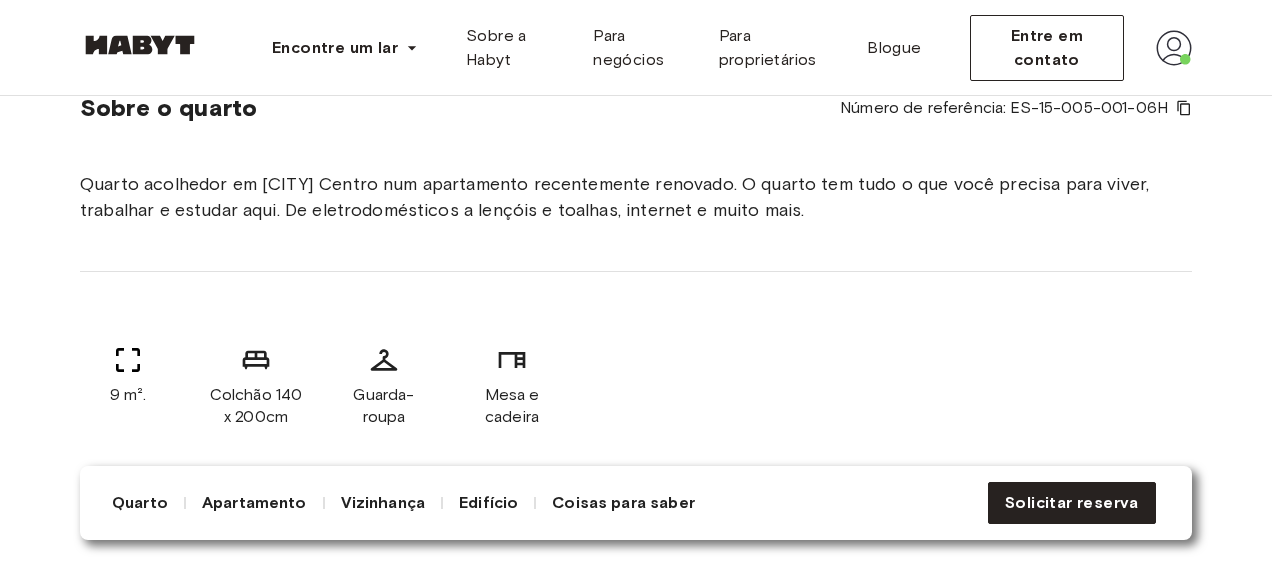 click on "Edifício" at bounding box center (488, 503) 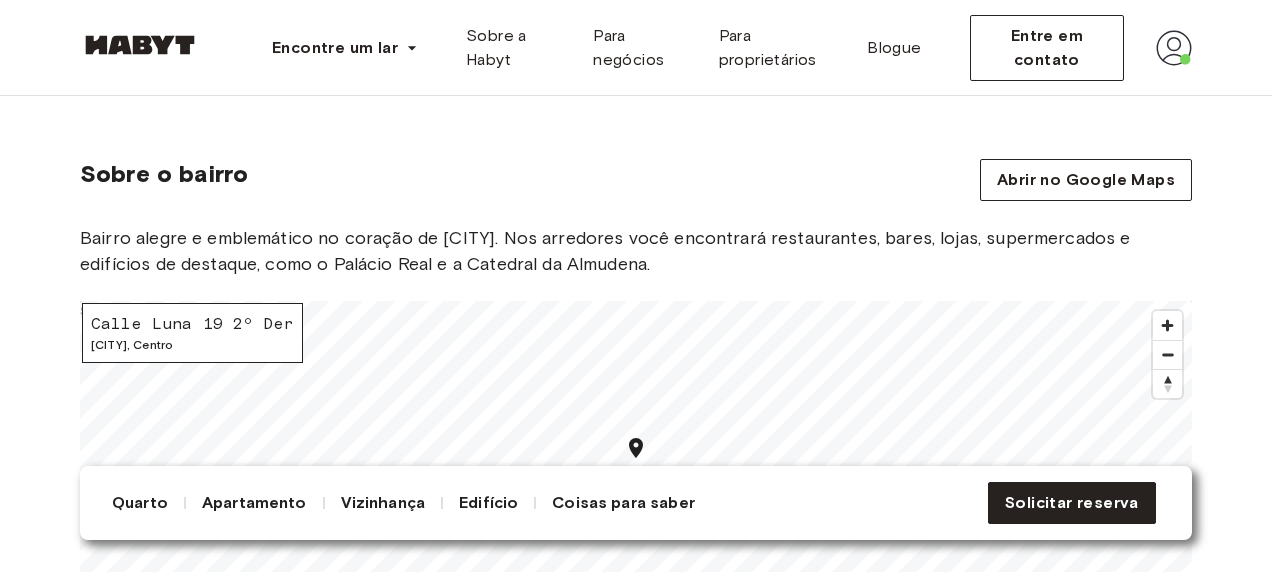 scroll, scrollTop: 2404, scrollLeft: 0, axis: vertical 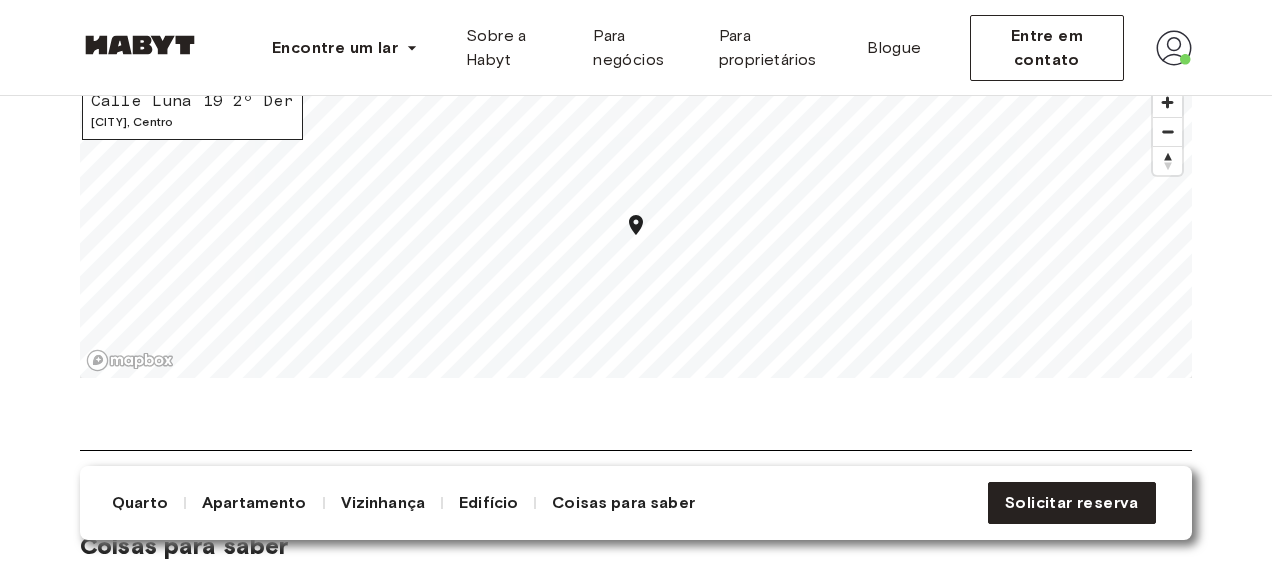click at bounding box center [1174, 48] 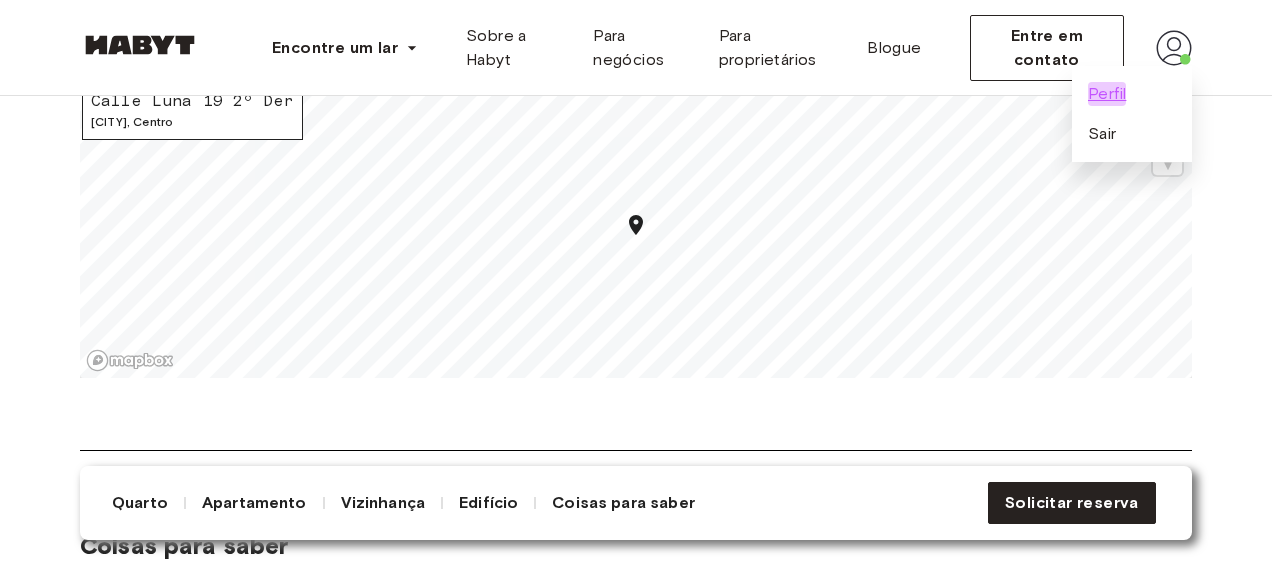 click on "Perfil" at bounding box center (1107, 94) 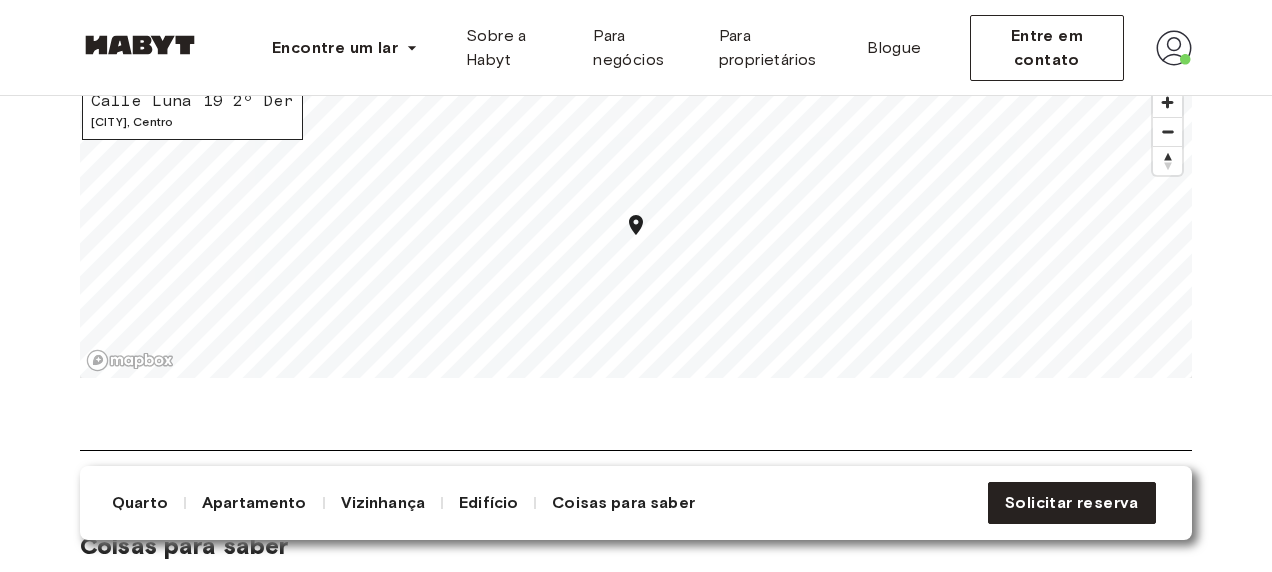 click at bounding box center [1174, 48] 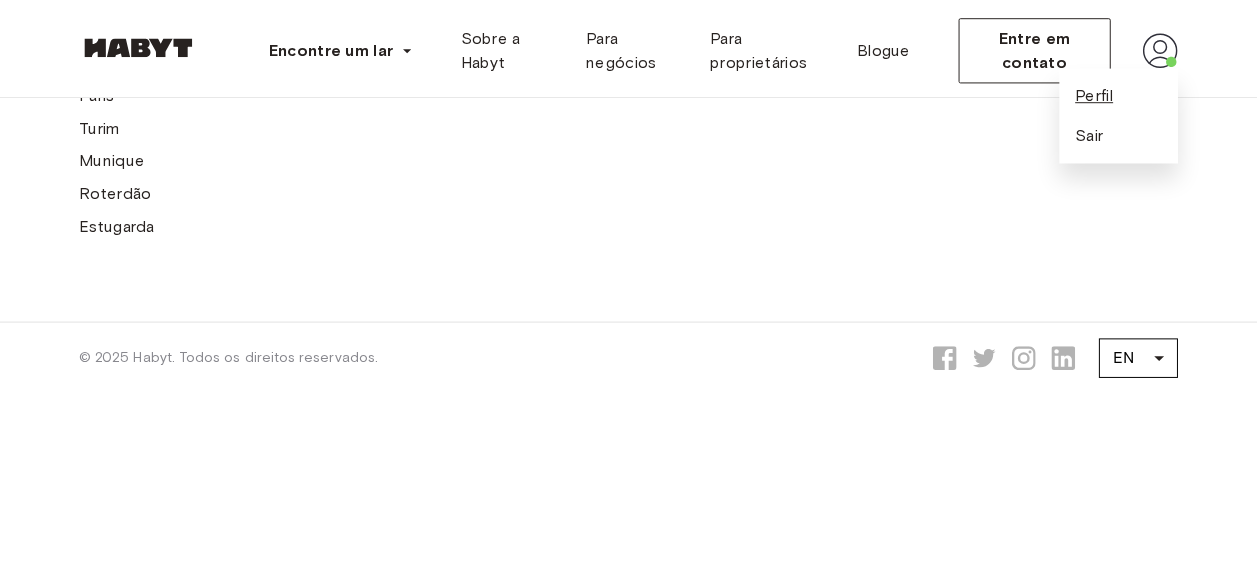 scroll, scrollTop: 0, scrollLeft: 0, axis: both 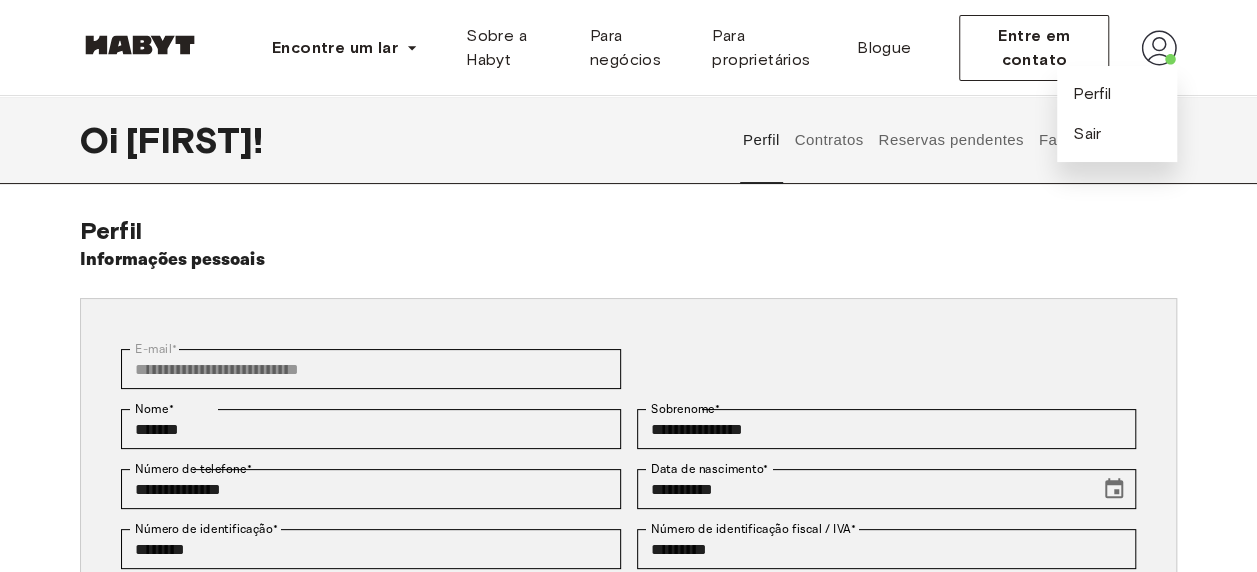 click on "Contratos" at bounding box center (829, 140) 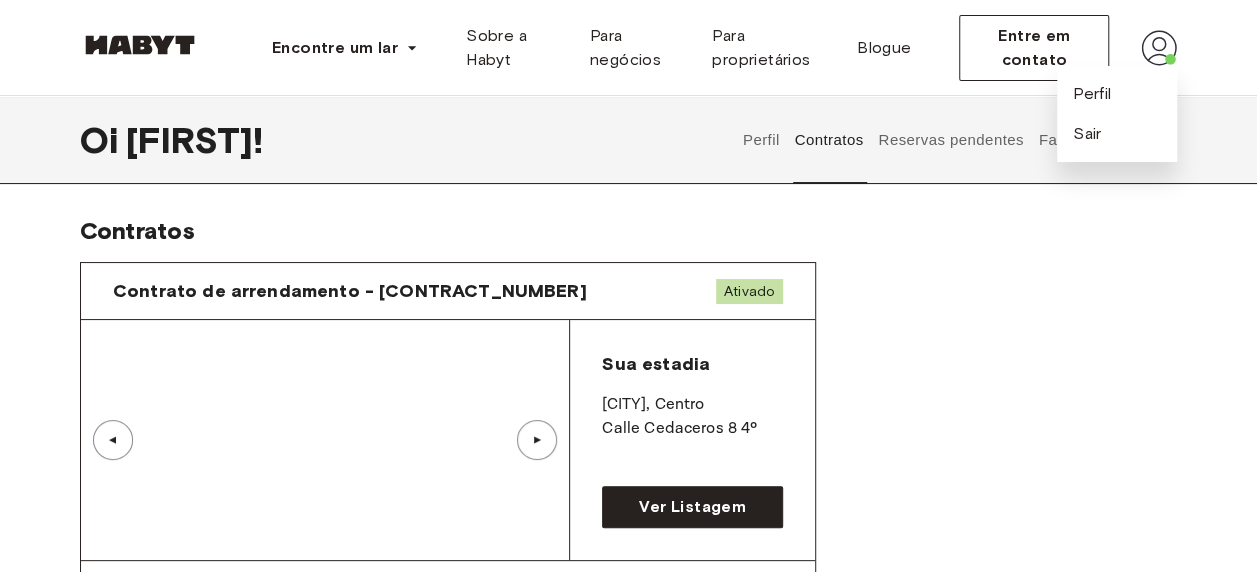 type 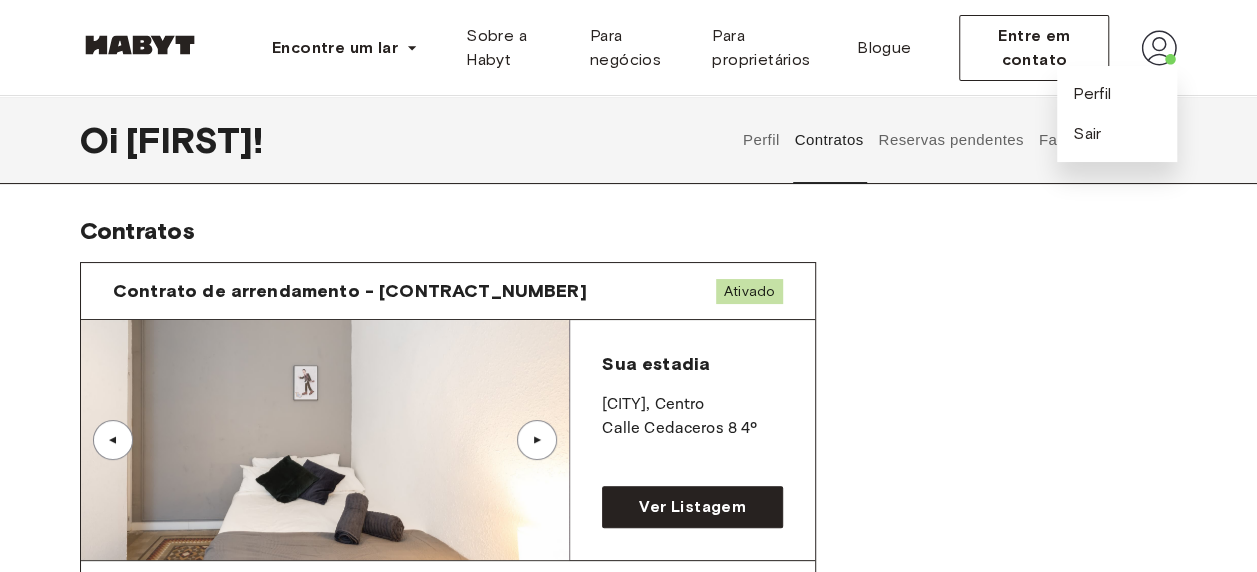 scroll, scrollTop: 40, scrollLeft: 0, axis: vertical 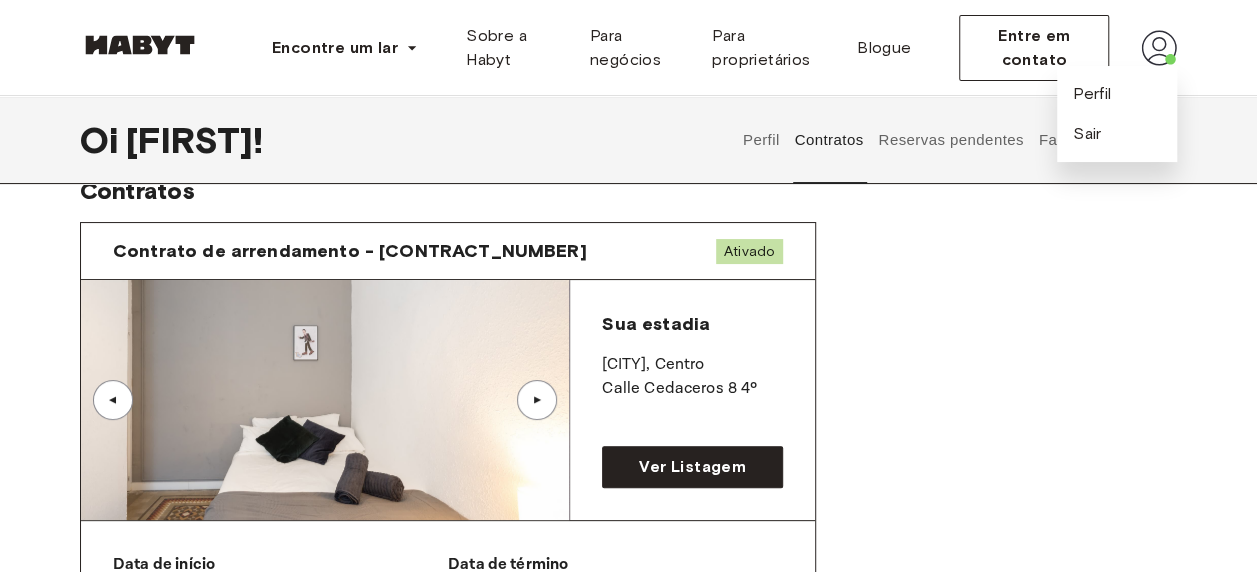 click at bounding box center [325, 400] 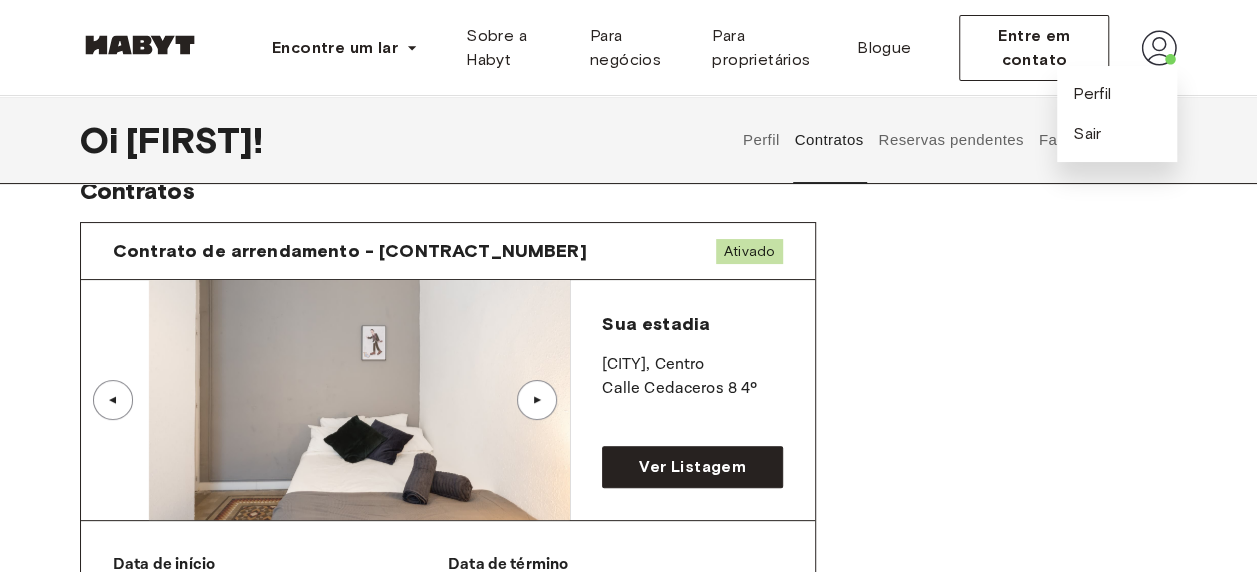 drag, startPoint x: 384, startPoint y: 382, endPoint x: 452, endPoint y: 395, distance: 69.2315 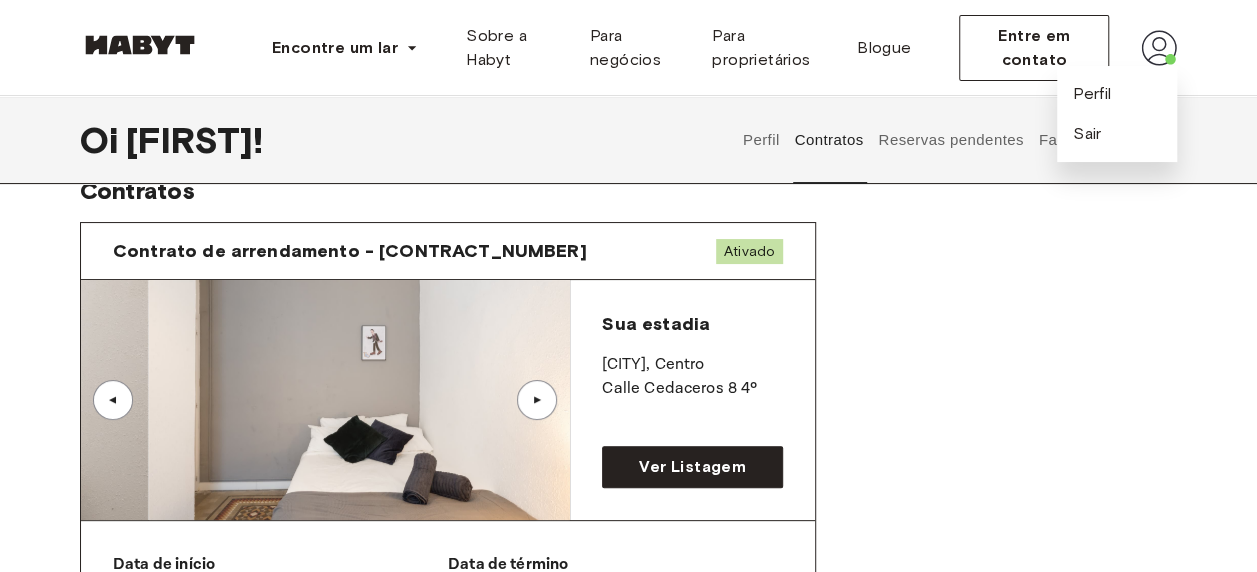 click at bounding box center (393, 400) 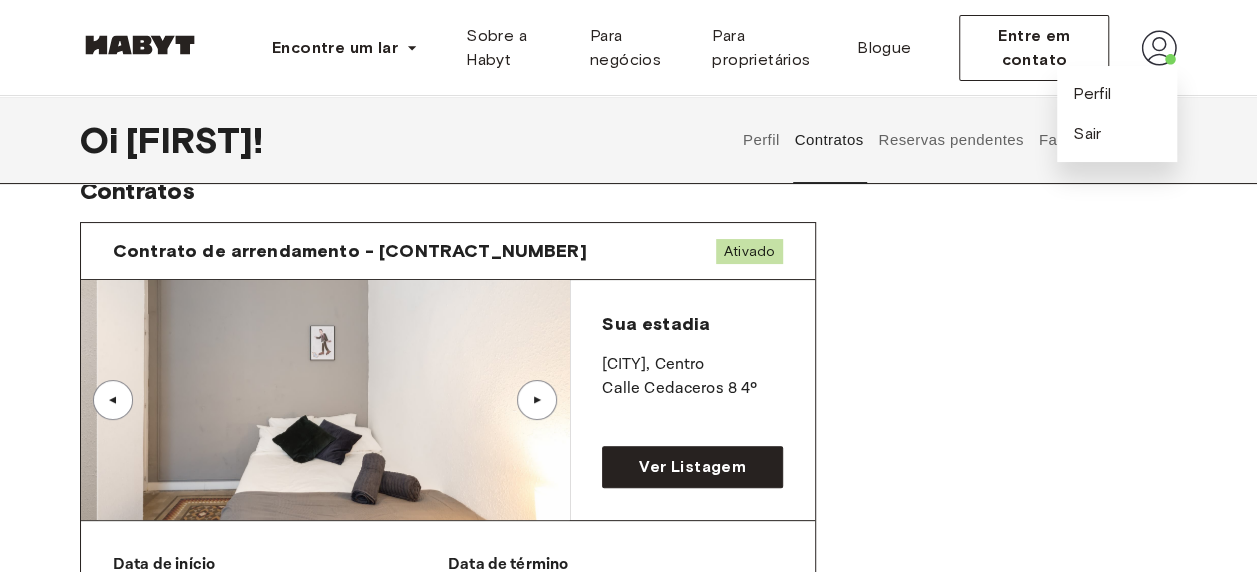click at bounding box center [342, 400] 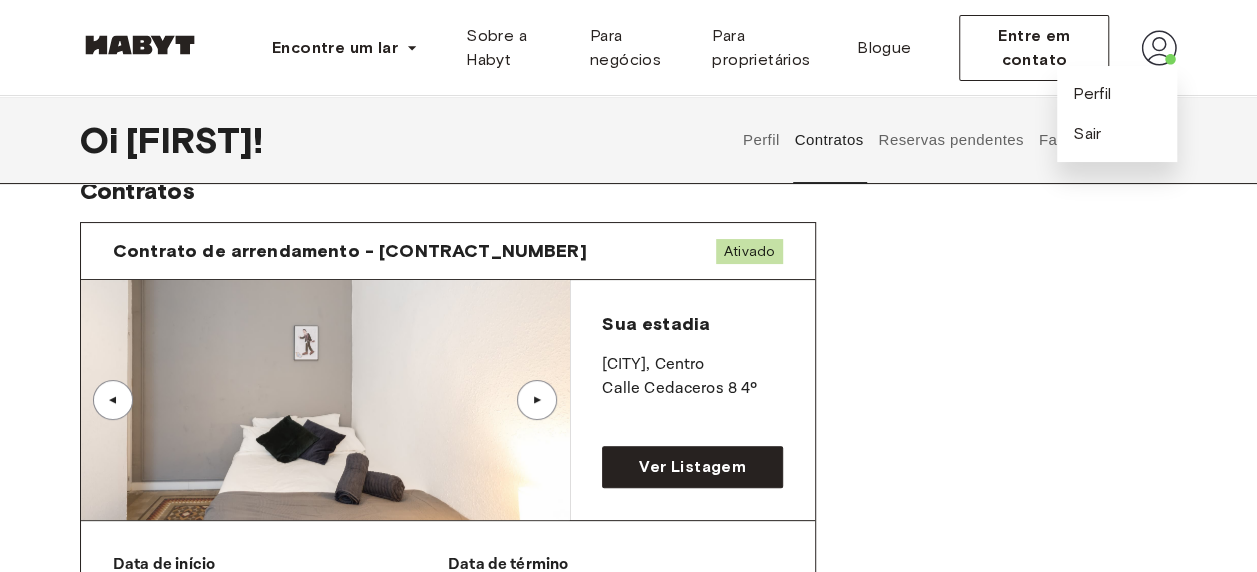 click on "▲" at bounding box center [537, 400] 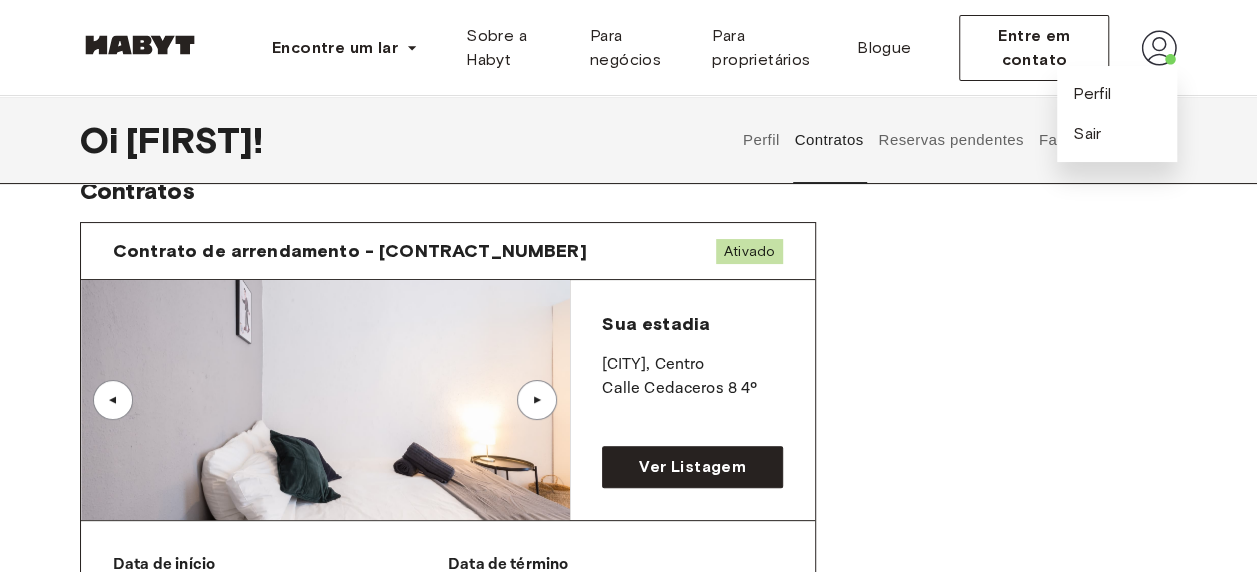 click on "▲" at bounding box center (537, 400) 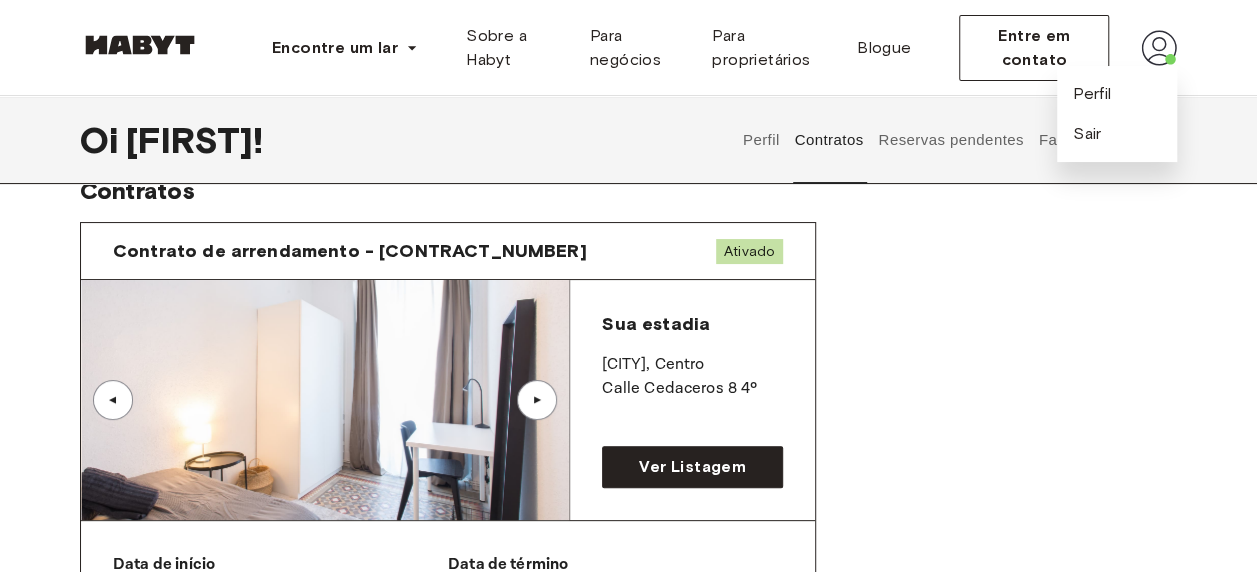click on "▲" at bounding box center [537, 400] 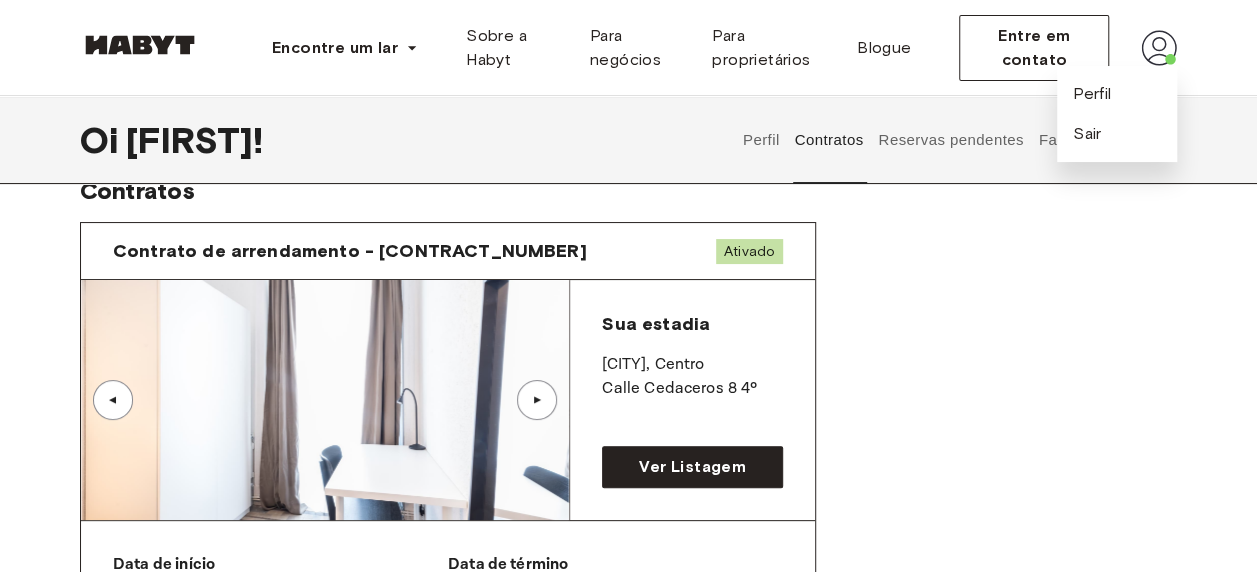 click on "▲" at bounding box center (537, 400) 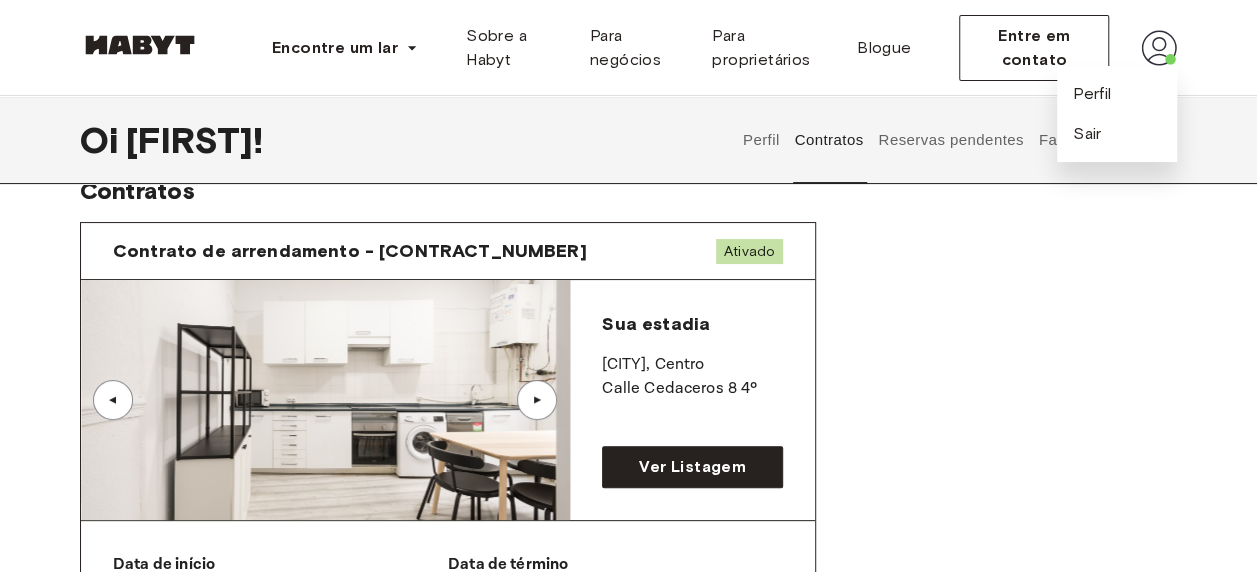 click on "▲" at bounding box center [537, 400] 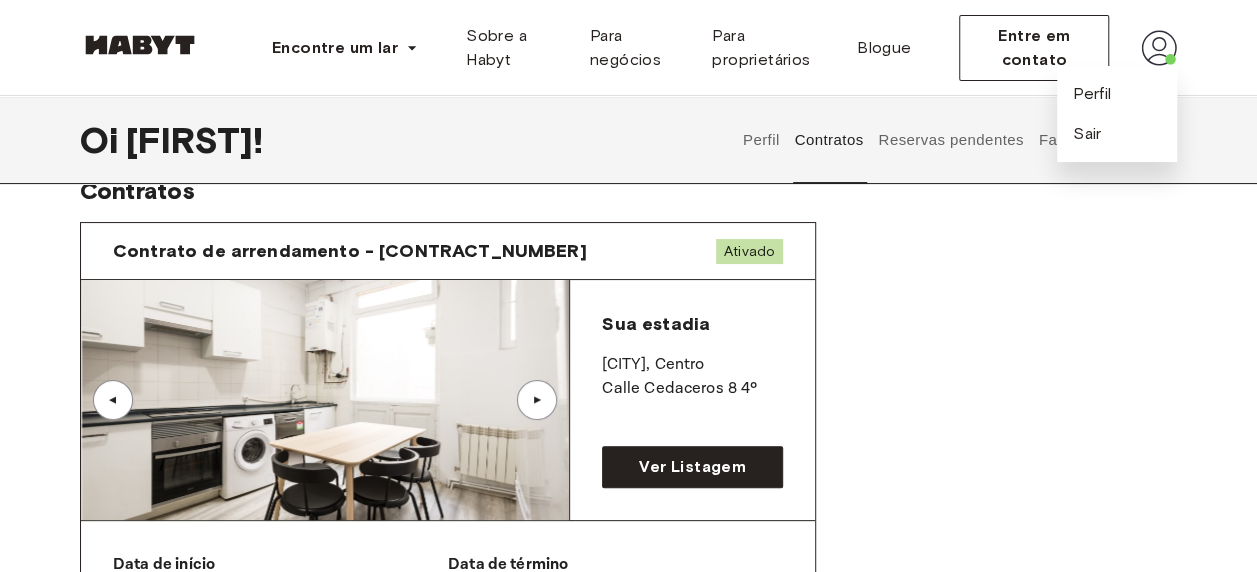 click on "▲" at bounding box center (537, 400) 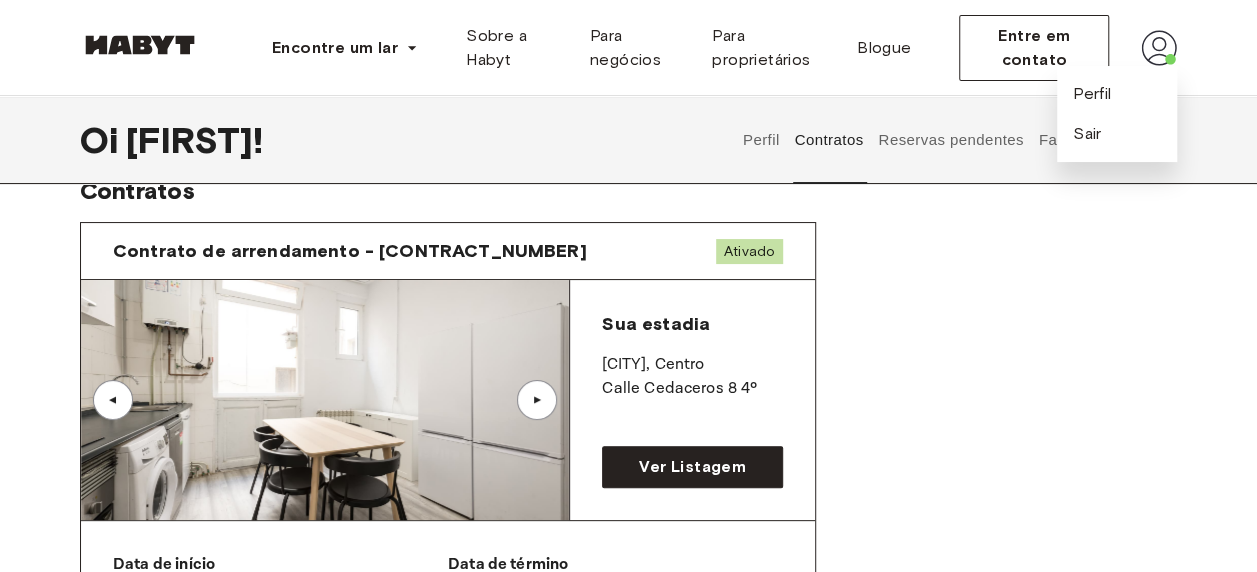click on "▲" at bounding box center [537, 400] 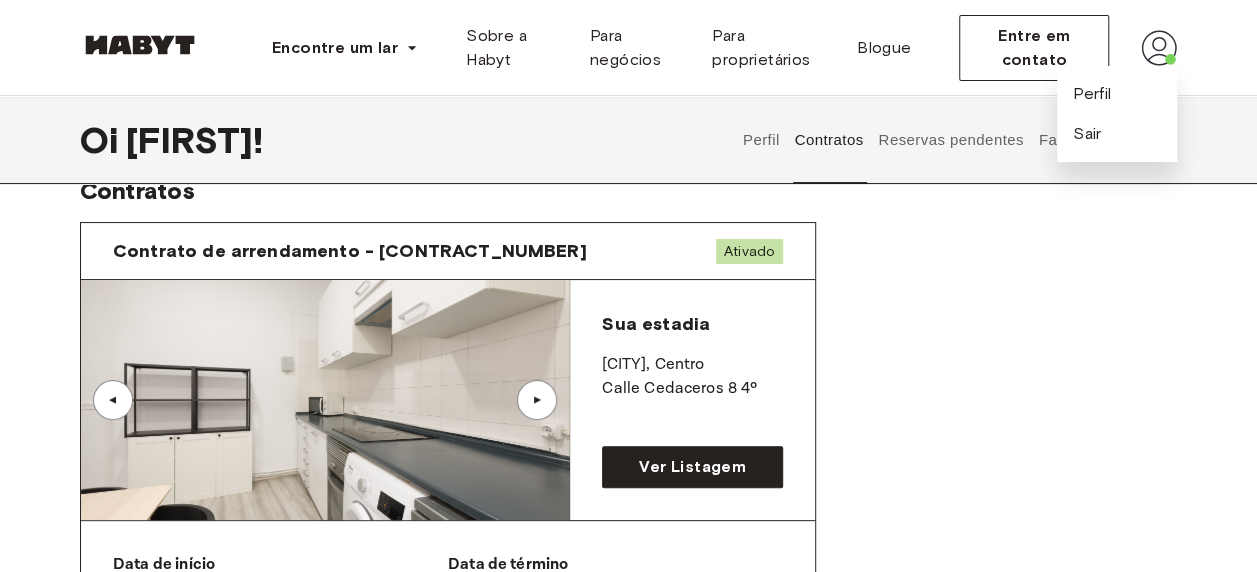 click on "▲" at bounding box center [537, 400] 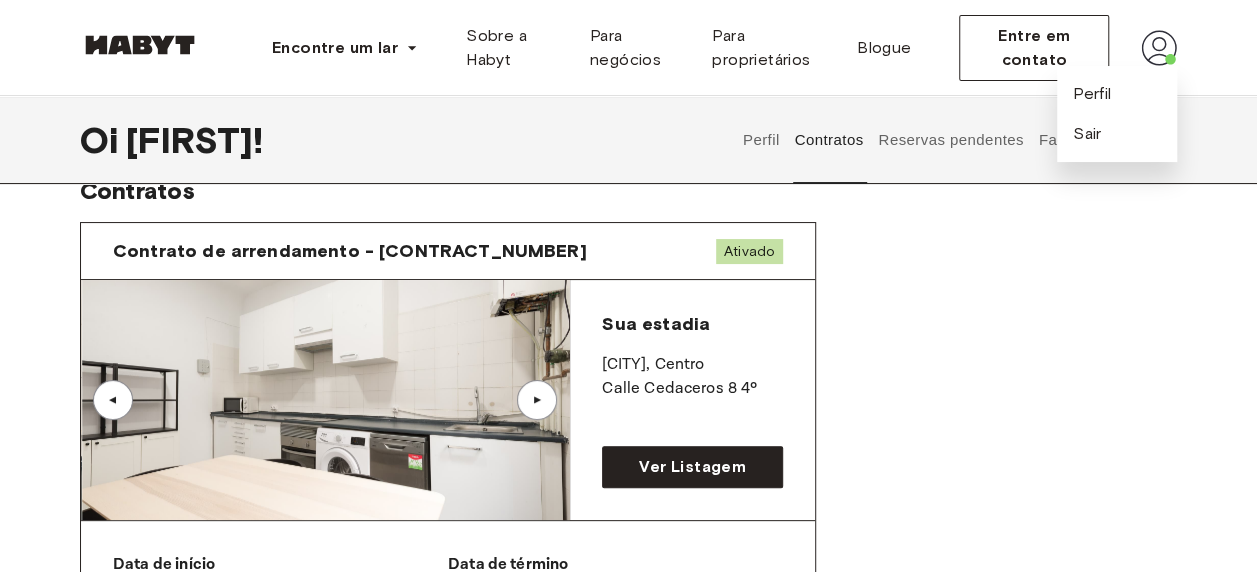 click on "▲" at bounding box center (537, 400) 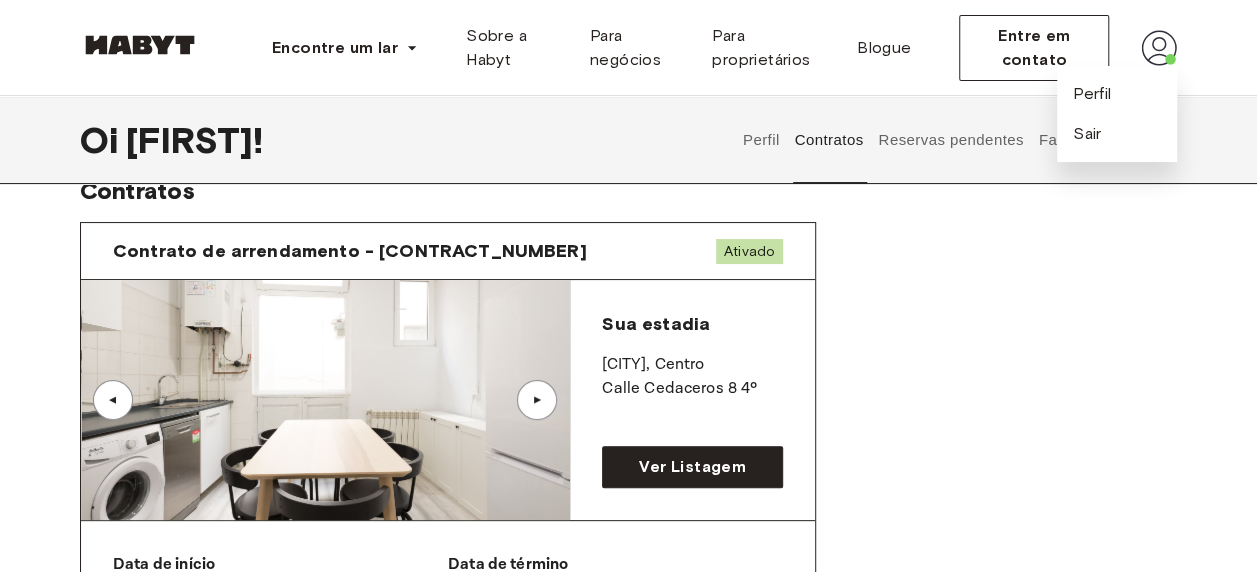 click on "▲" at bounding box center (537, 400) 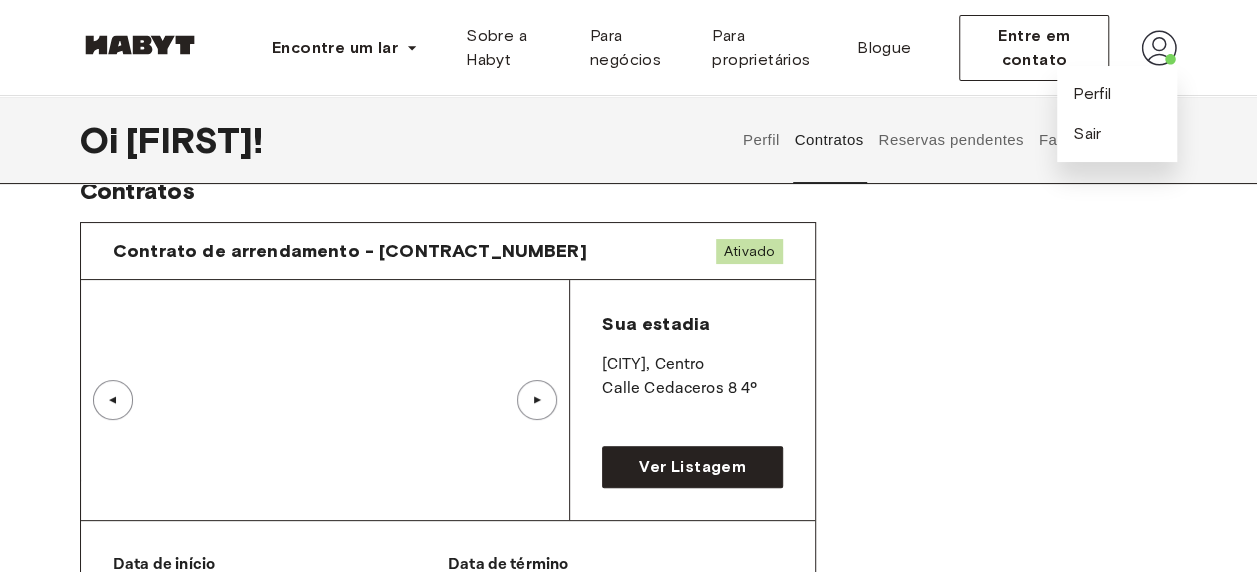 click on "▲" at bounding box center [537, 400] 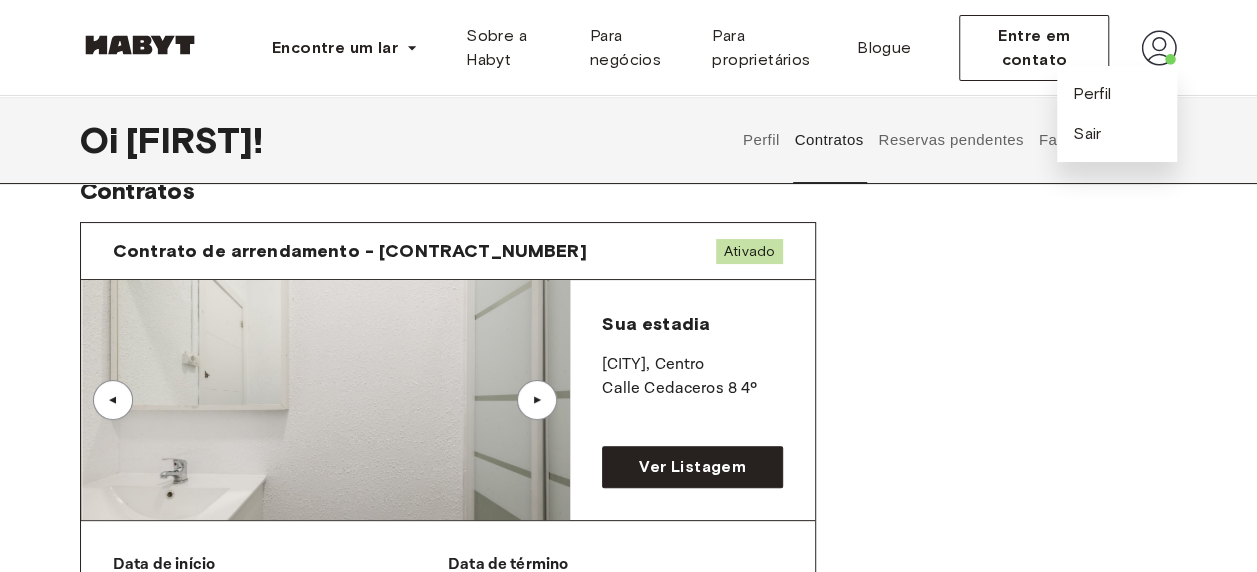 click on "▲" at bounding box center [537, 400] 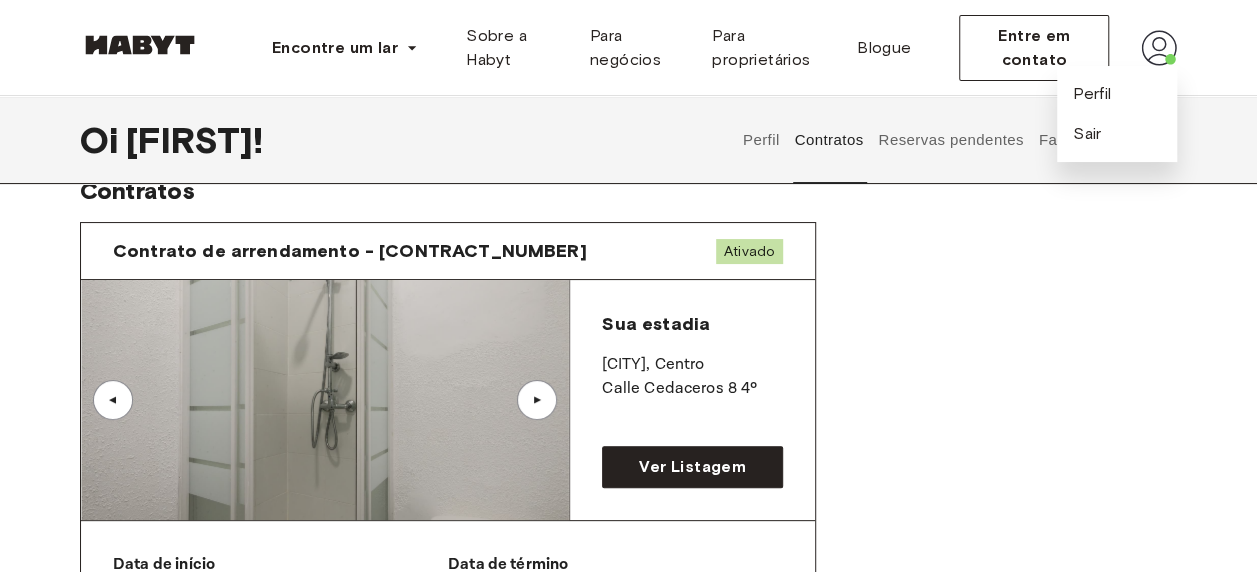 click on "▲" at bounding box center [537, 400] 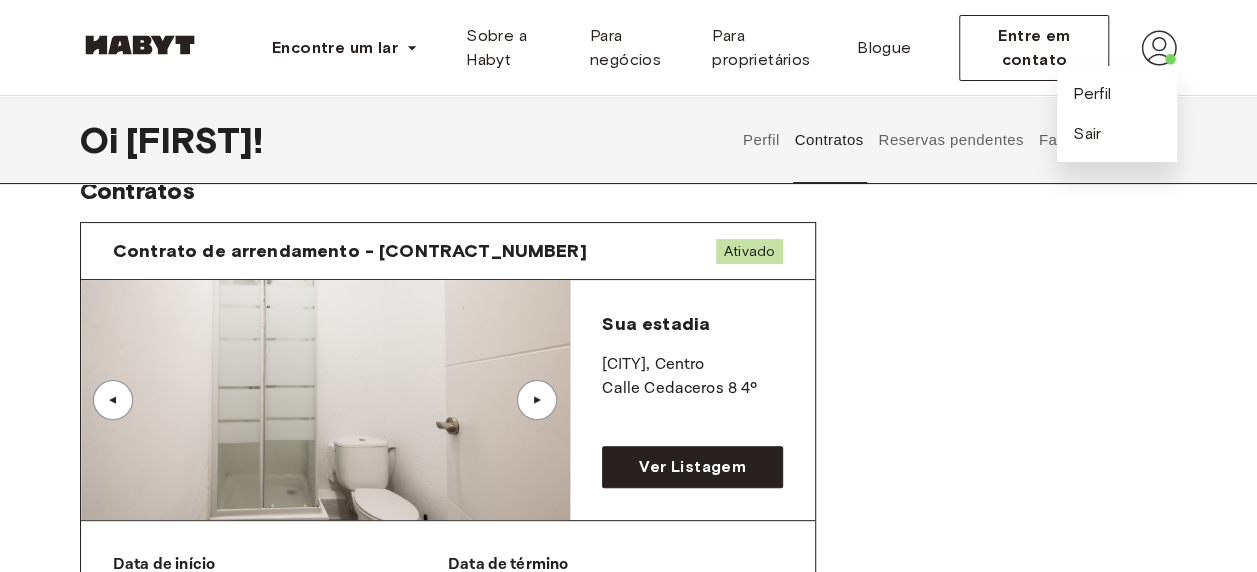 click on "▲" at bounding box center (537, 400) 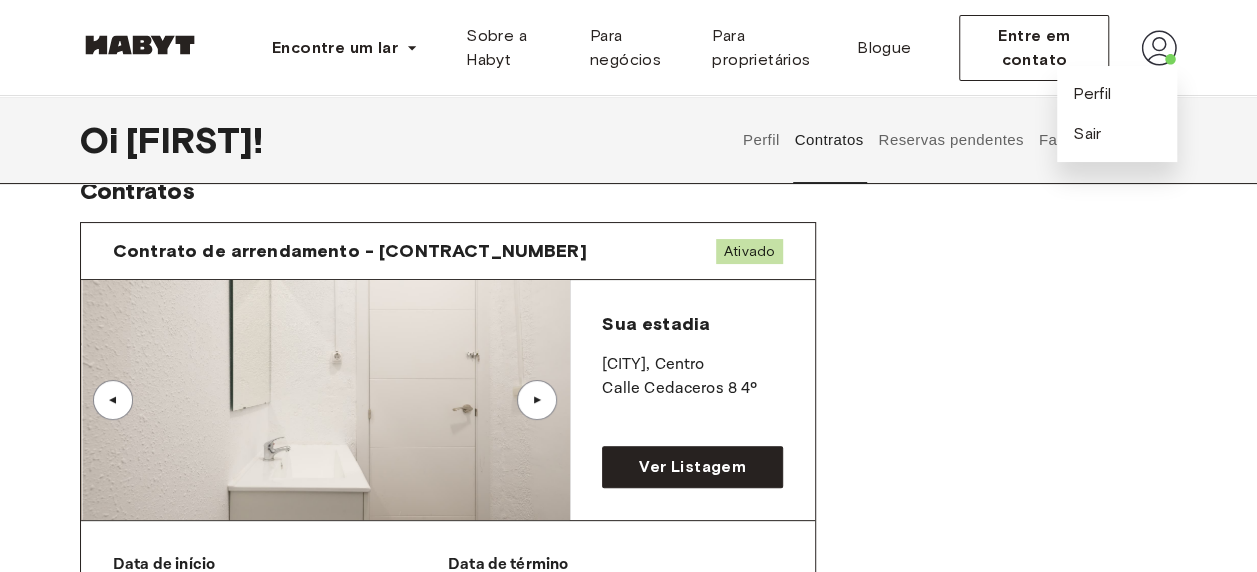 click on "▲" at bounding box center [537, 400] 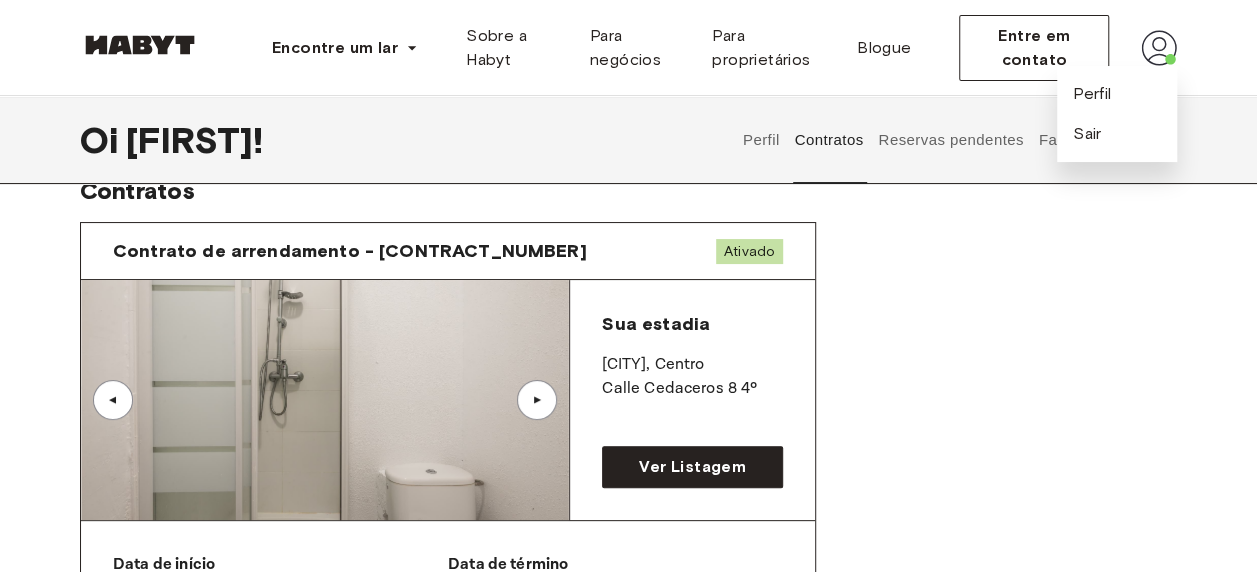click on "▲" at bounding box center (113, 400) 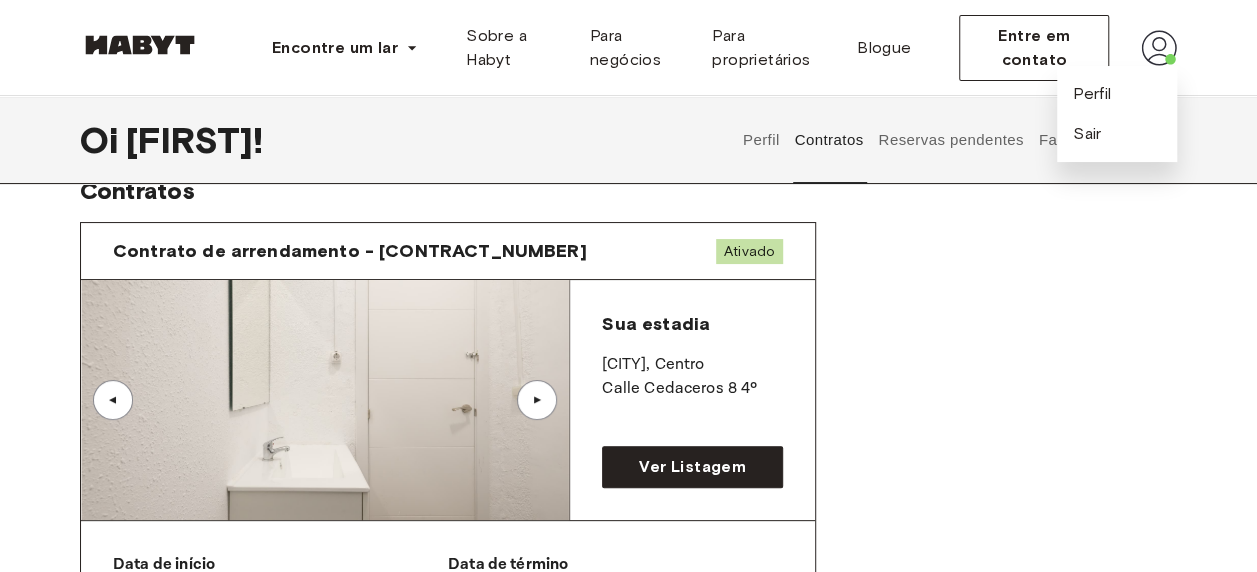 click on "▲" at bounding box center [537, 400] 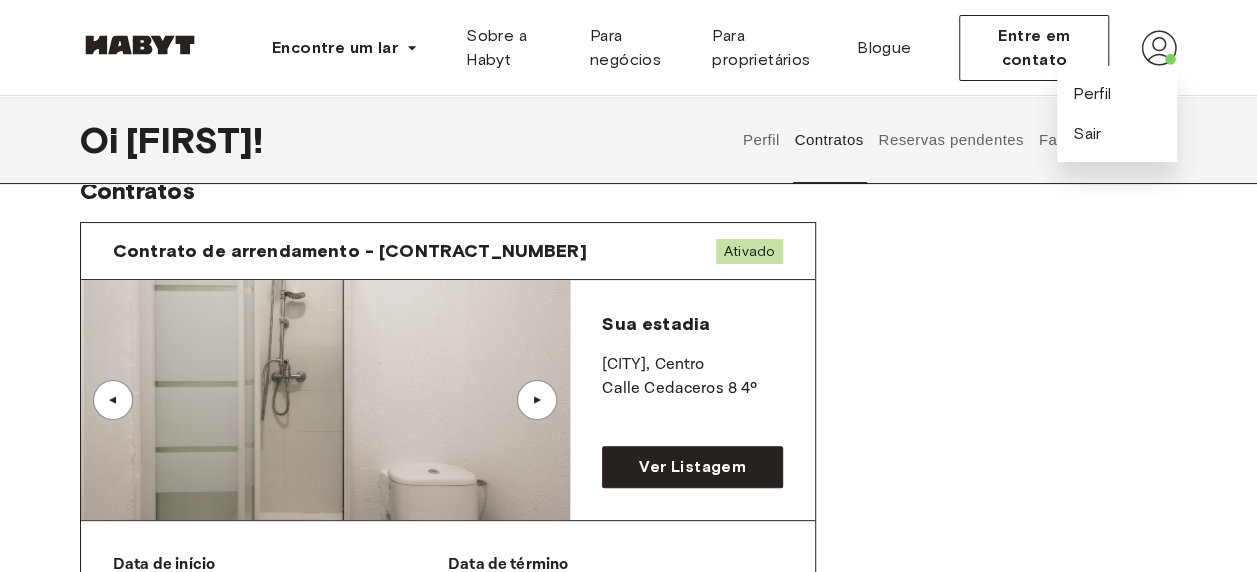click on "▲" at bounding box center [537, 400] 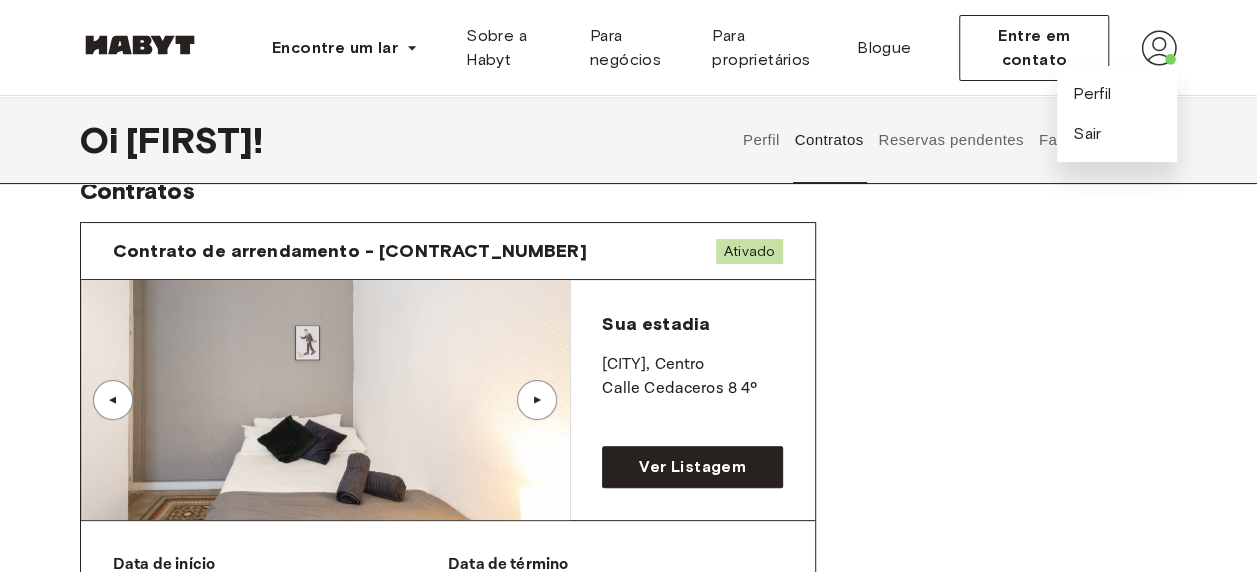click on "▲" at bounding box center [537, 400] 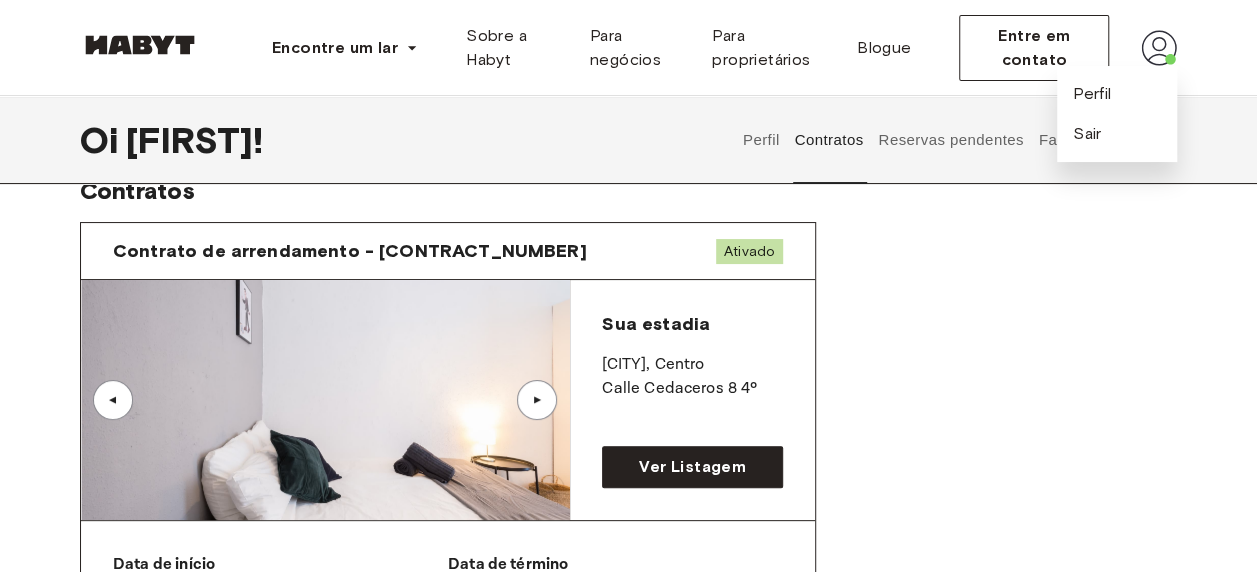 click on "▲" at bounding box center (537, 400) 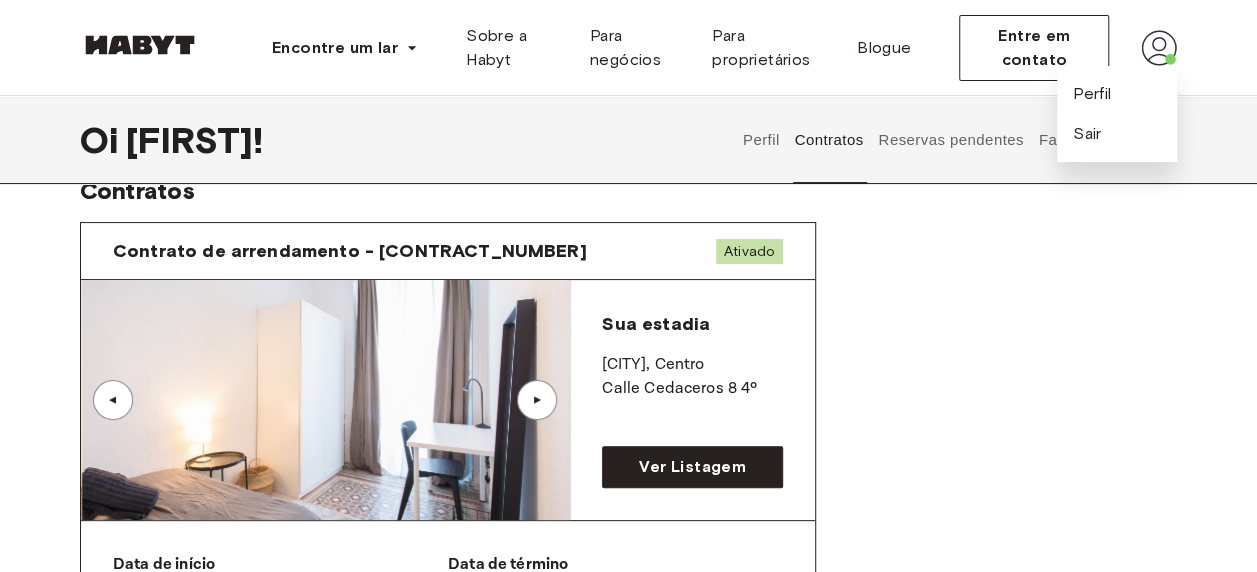 click on "▲" at bounding box center (537, 400) 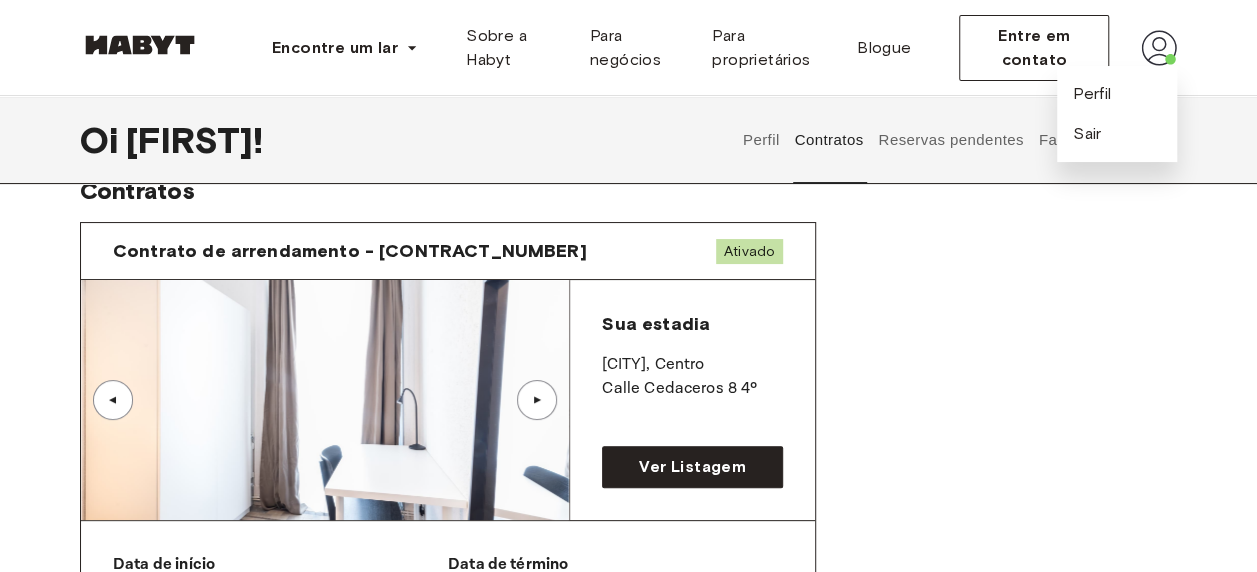 click on "▲" at bounding box center [537, 400] 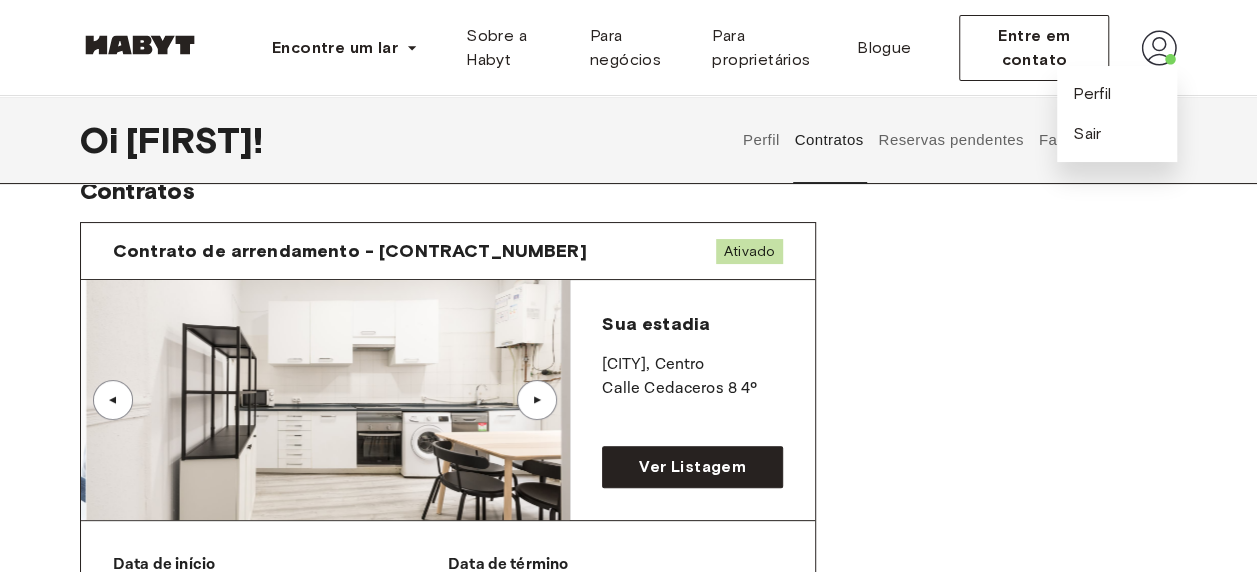 click on "▲" at bounding box center (537, 400) 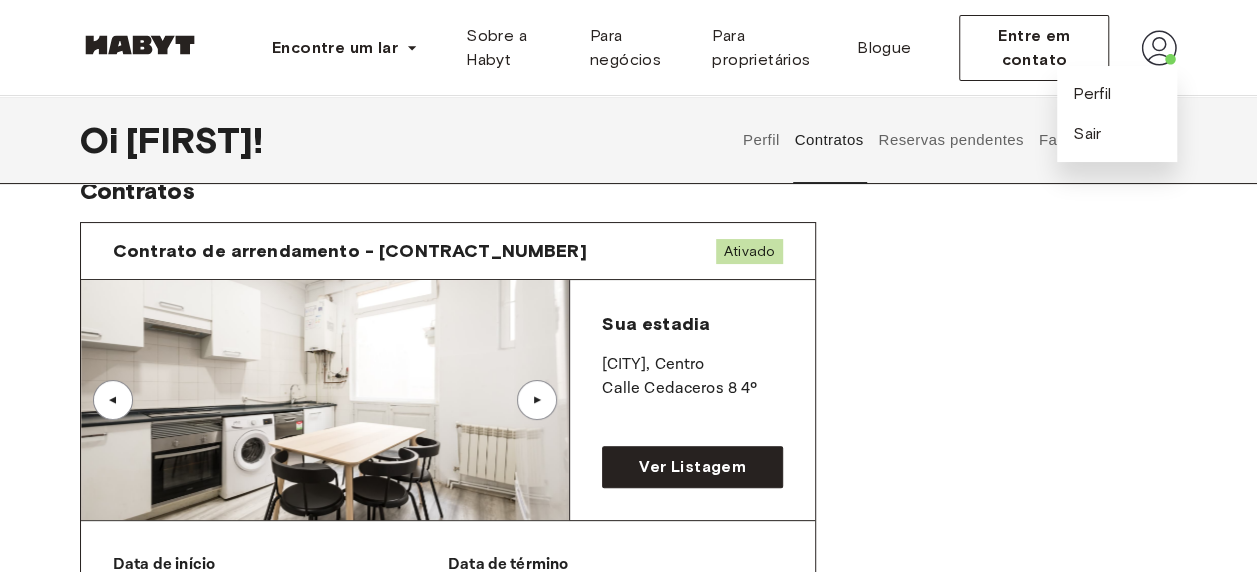 click on "Contrato de arrendamento - 00119354 Ativado ▲ ▲ Sua estadia MADRID , Centro Calle Cedaceros 8 4º Ver Listagem Data de início 28 de agosto de 2025 Data de término Contrato por tempo indeterminado Número do contrato 00119354 Número de referência ES-15-009-002-01H Acordos Acordo Redesenhar contrato Sepa Código do banco: 0010 IBAN: **** **** **** 0117 Atualizar forma de pagamento" at bounding box center [628, 672] 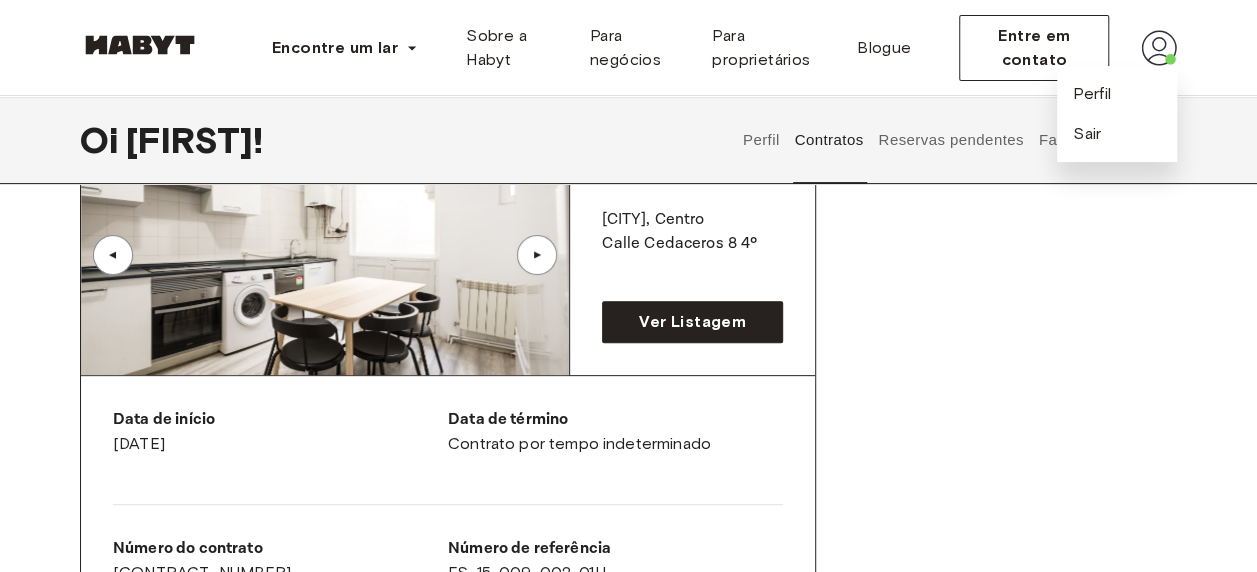scroll, scrollTop: 160, scrollLeft: 0, axis: vertical 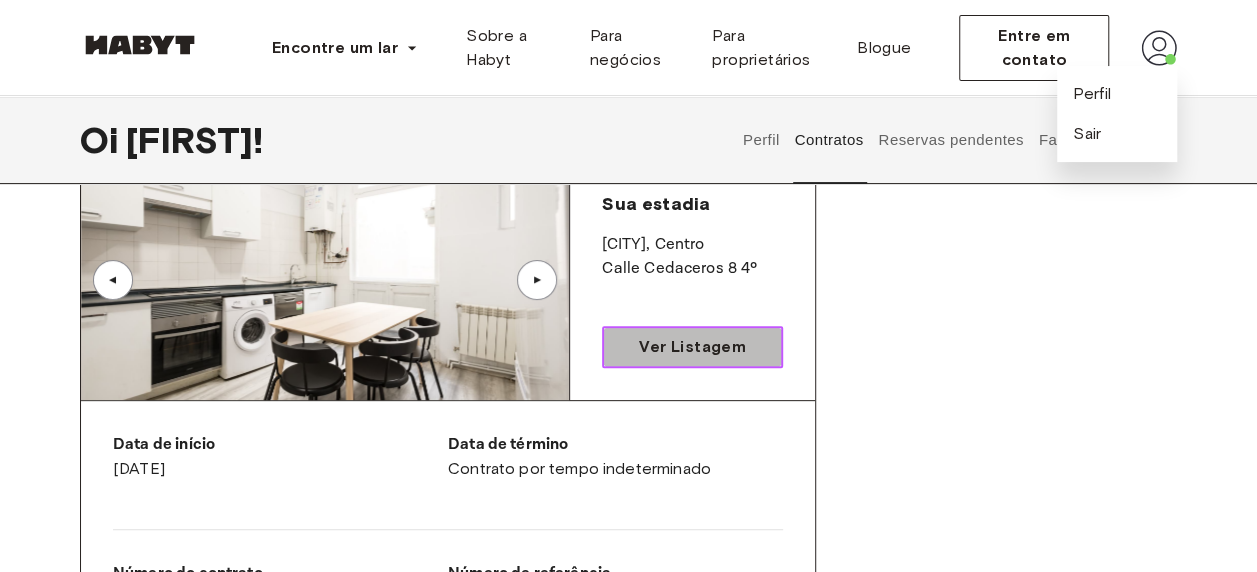 click on "Ver Listagem" at bounding box center [692, 347] 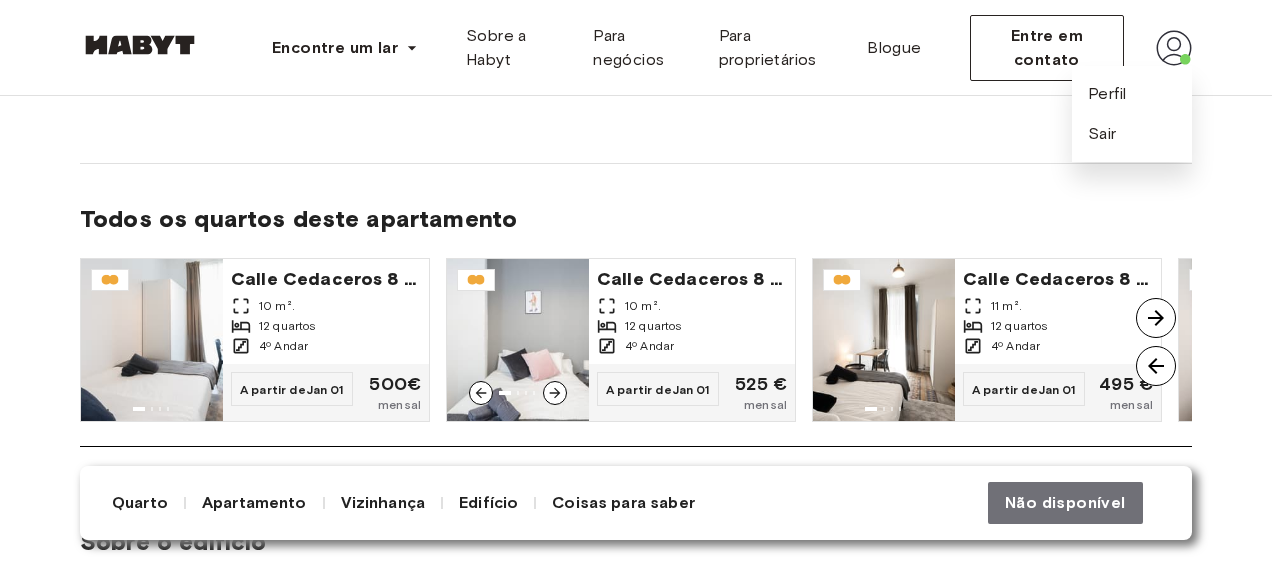 scroll, scrollTop: 1600, scrollLeft: 0, axis: vertical 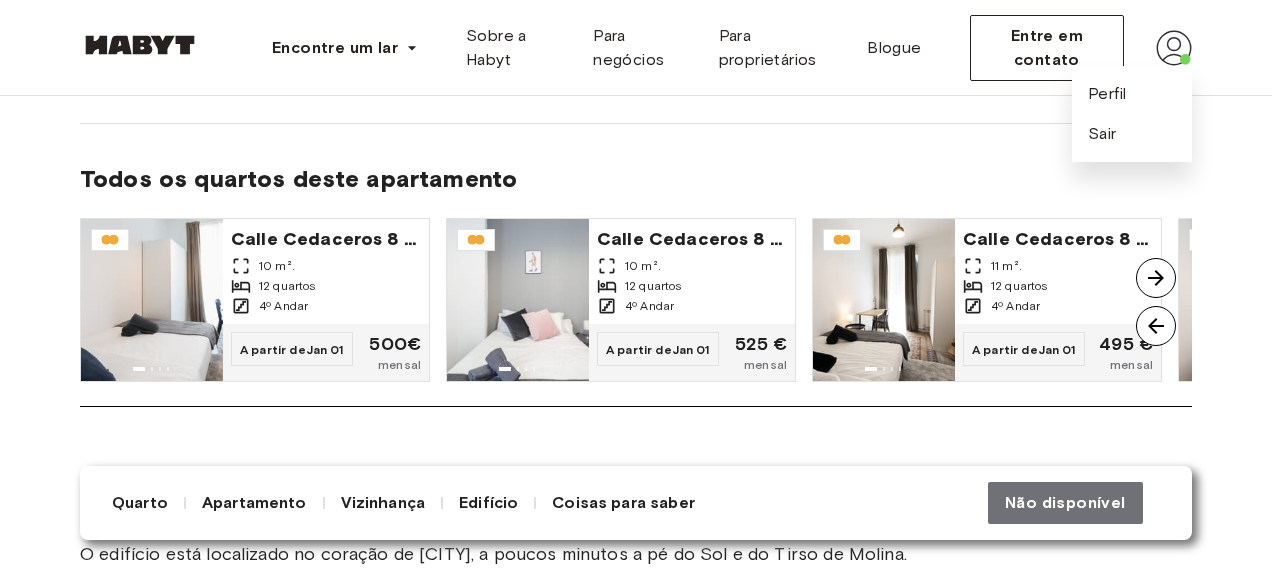 click at bounding box center [1156, 278] 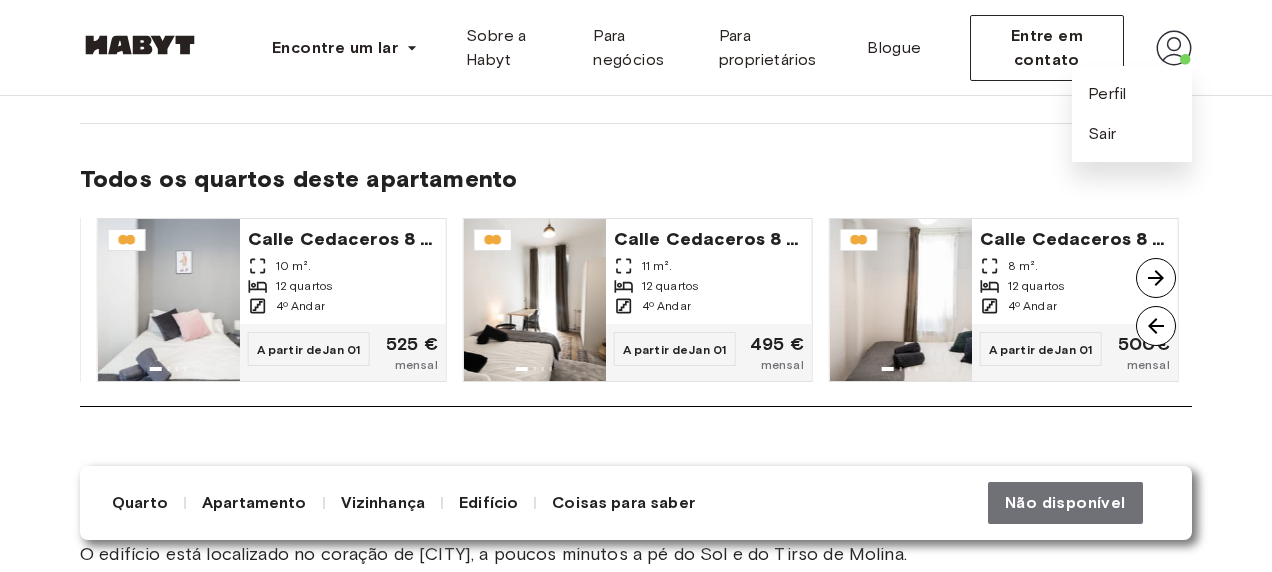 click at bounding box center (1156, 278) 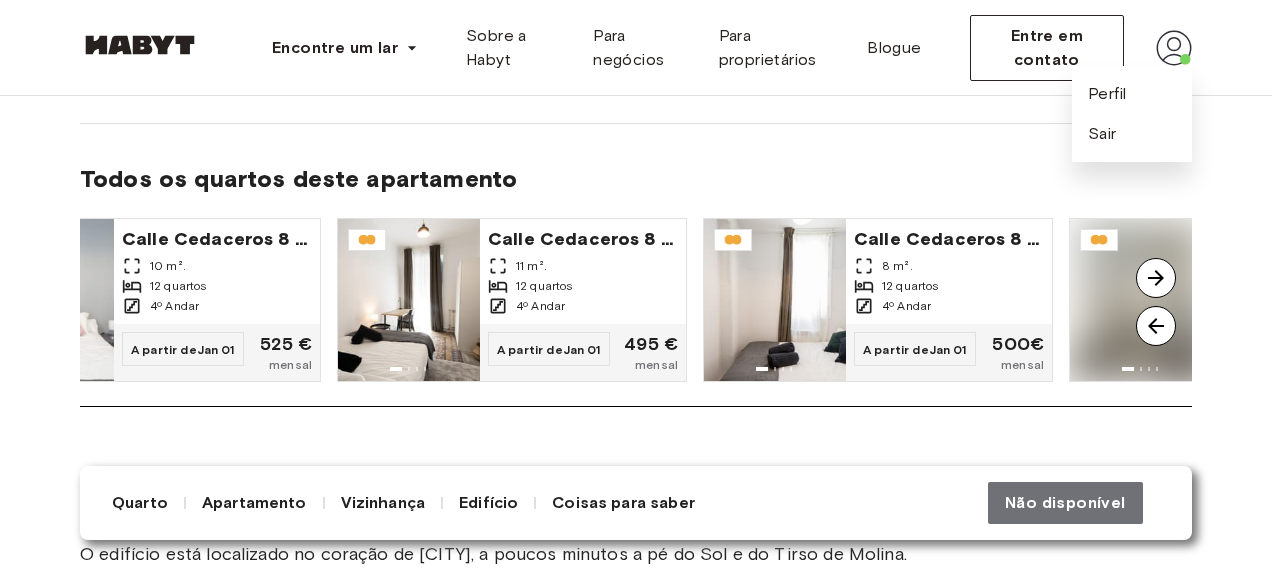 click at bounding box center (1156, 278) 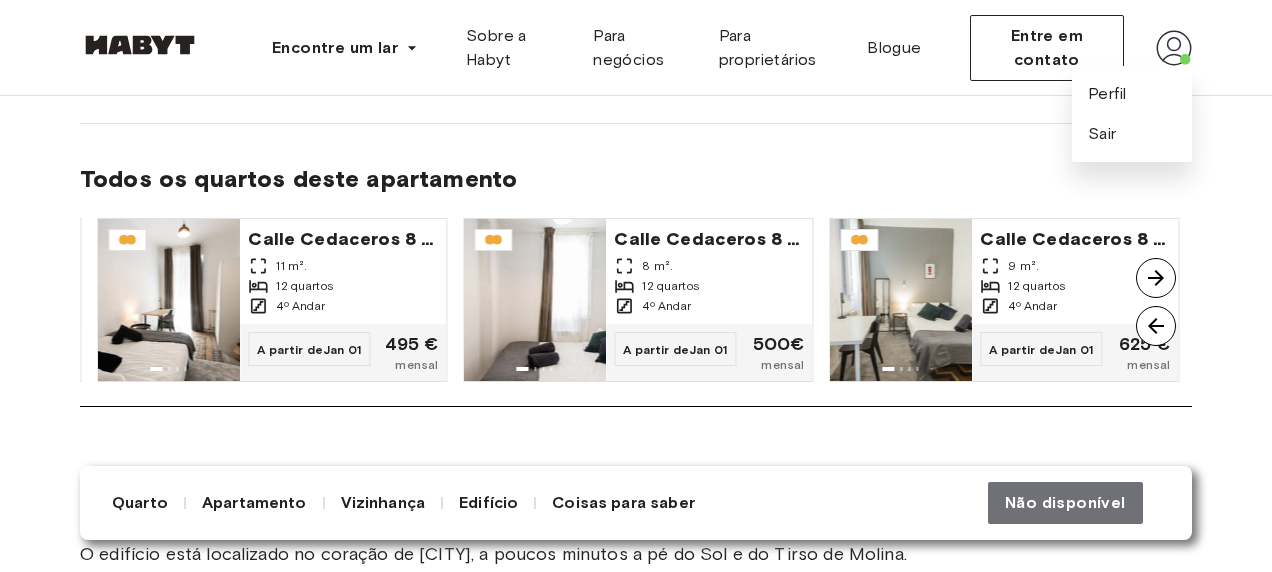 click at bounding box center (1156, 278) 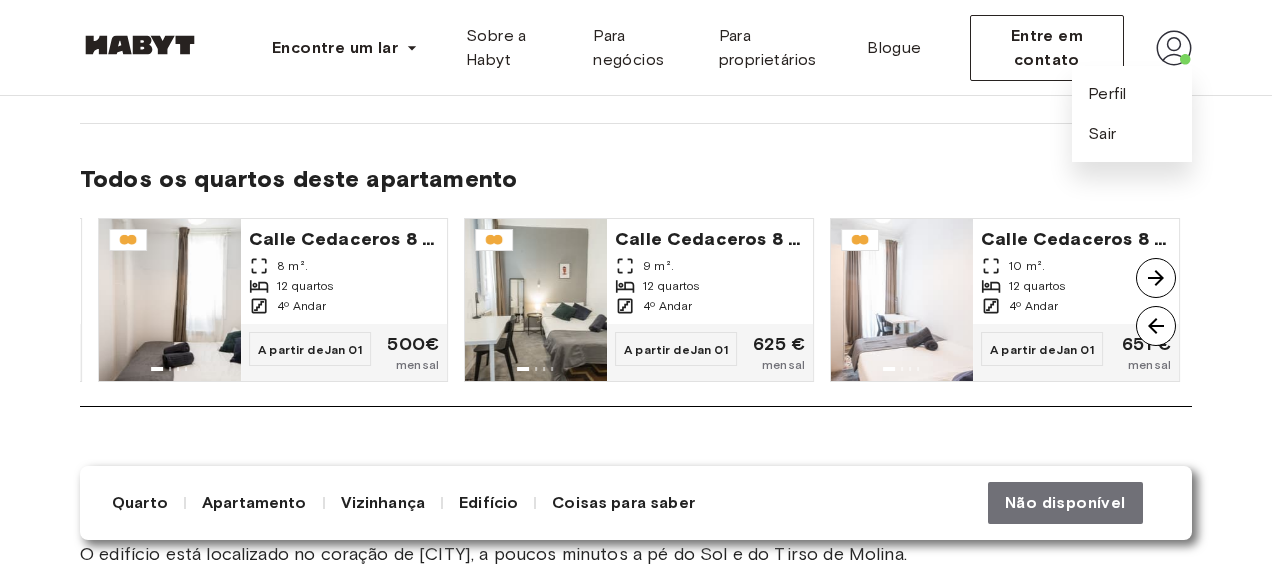 click at bounding box center (1156, 278) 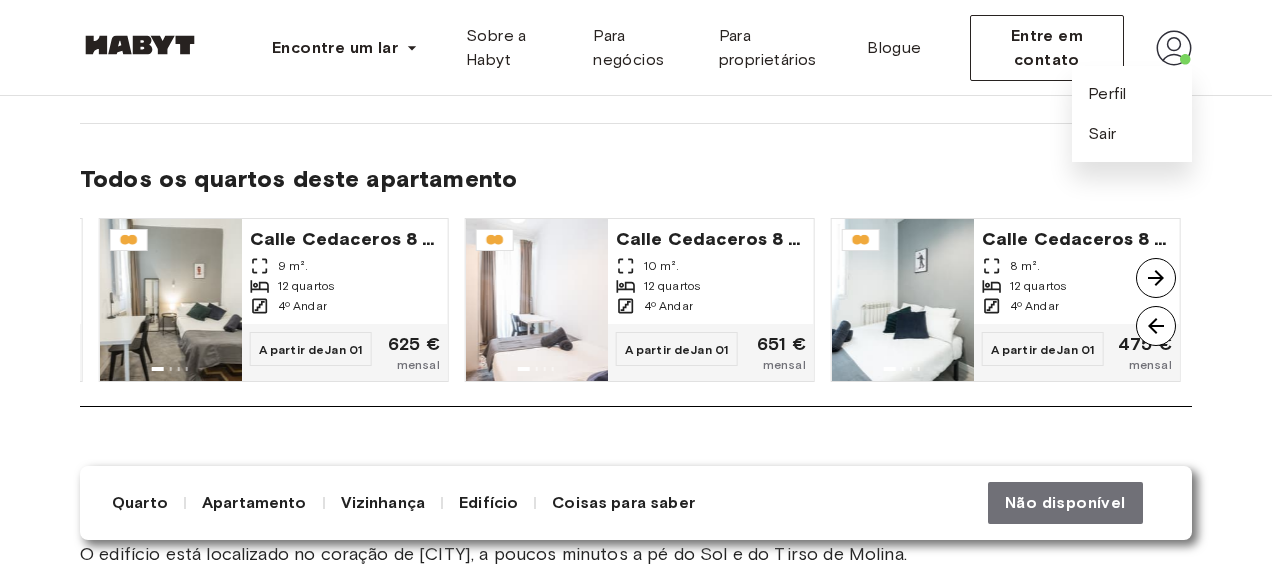 drag, startPoint x: 1162, startPoint y: 279, endPoint x: 1245, endPoint y: 271, distance: 83.38465 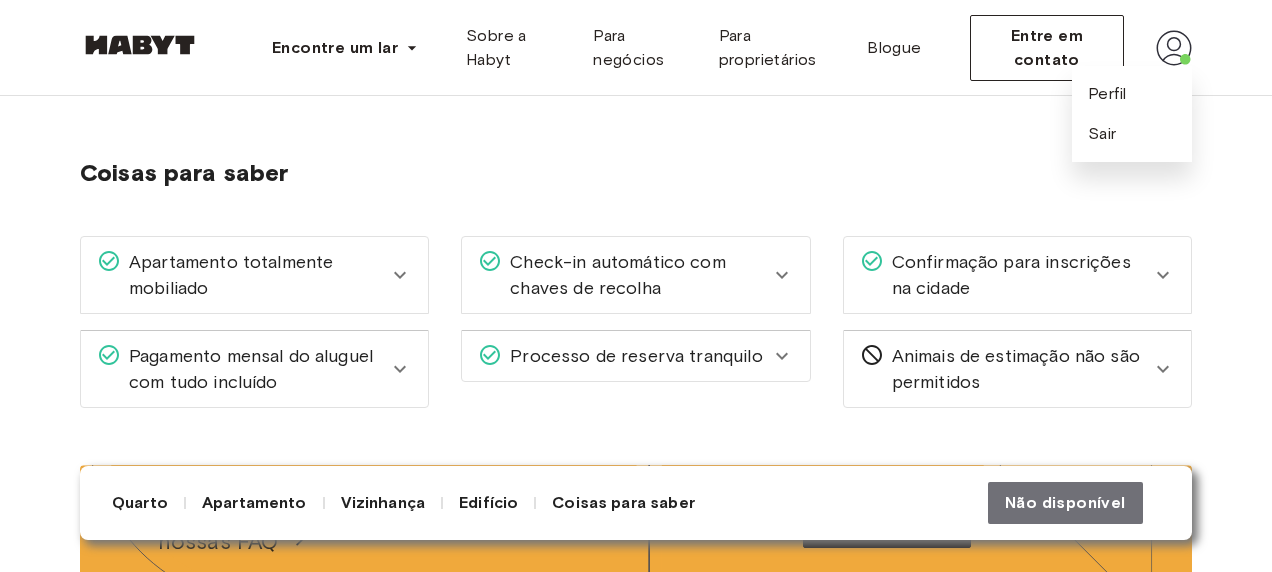 scroll, scrollTop: 2760, scrollLeft: 0, axis: vertical 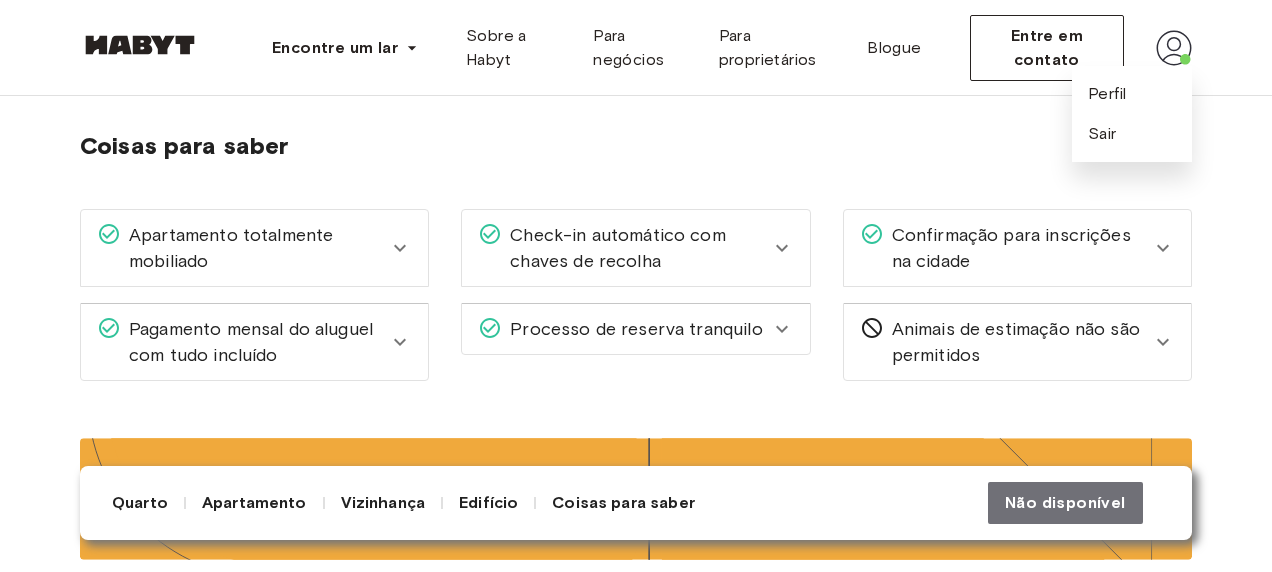 click 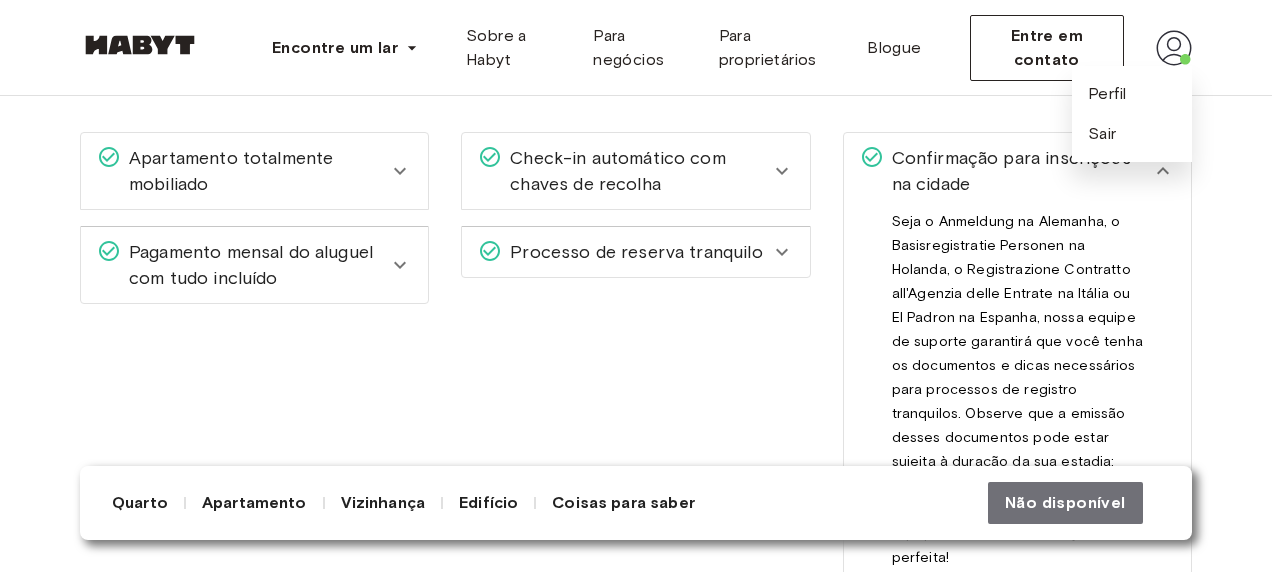 scroll, scrollTop: 2800, scrollLeft: 0, axis: vertical 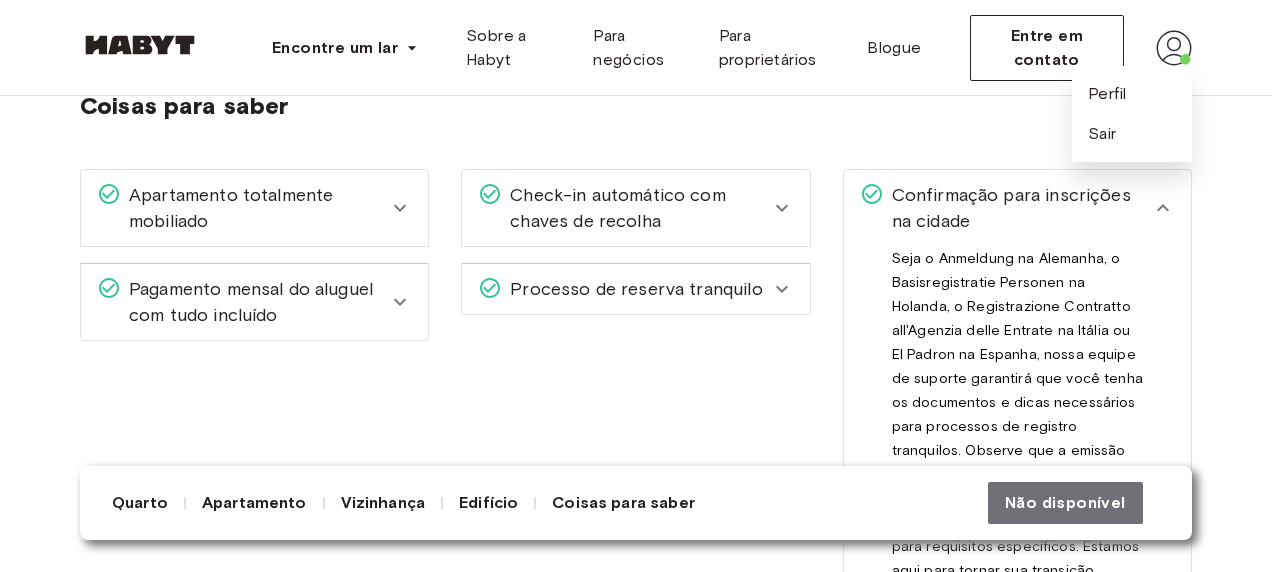 click 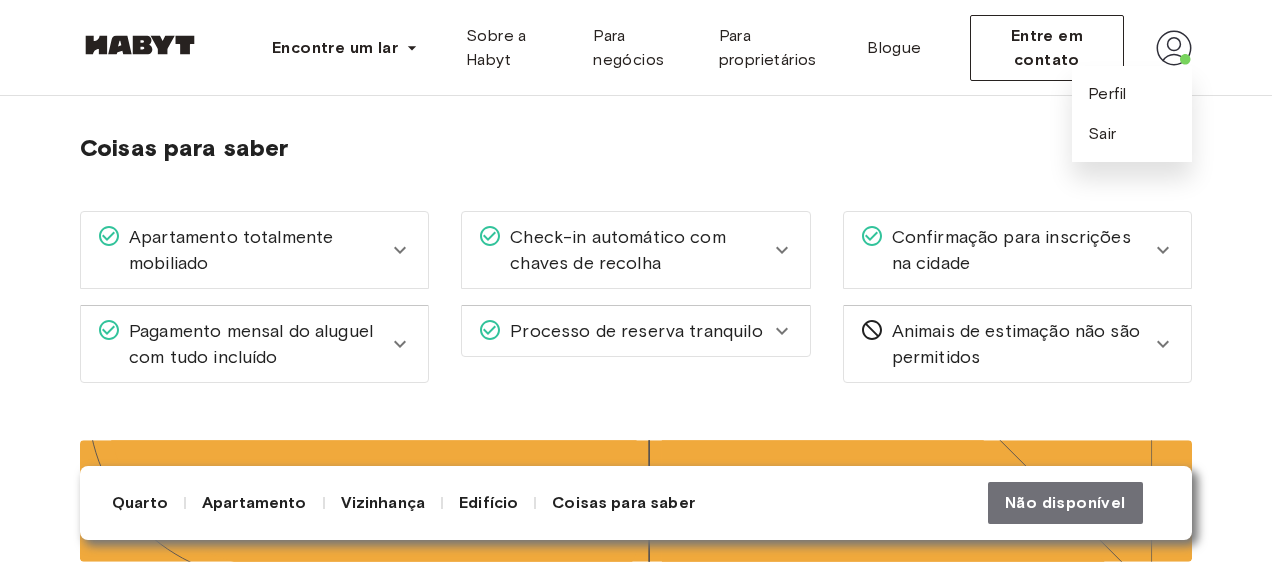scroll, scrollTop: 2760, scrollLeft: 0, axis: vertical 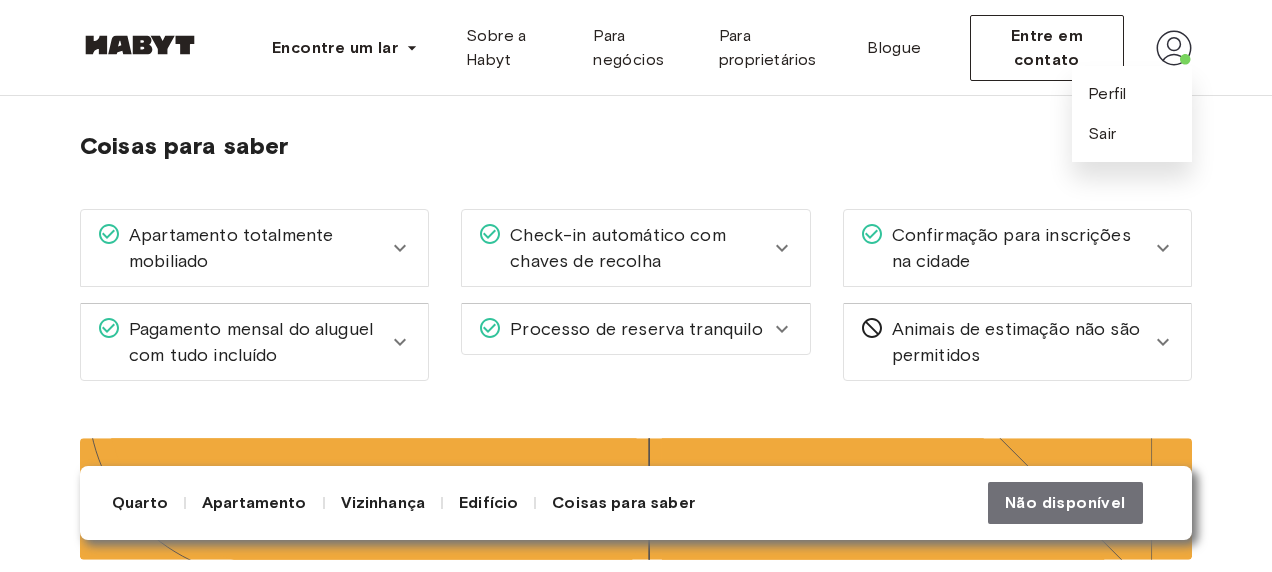 click 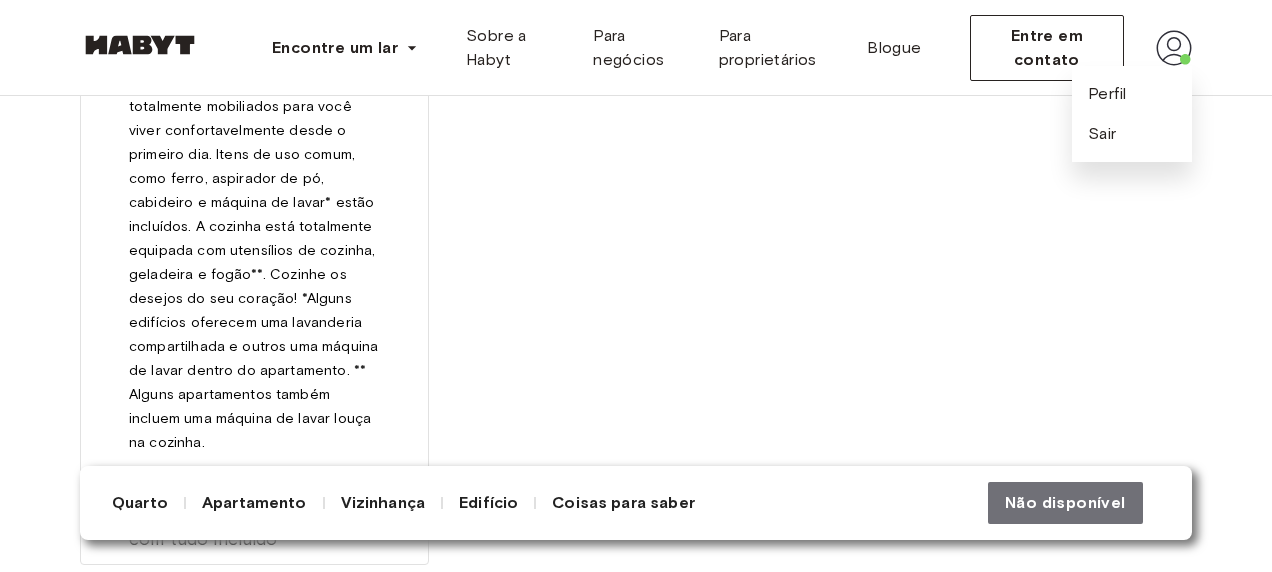 scroll, scrollTop: 2840, scrollLeft: 0, axis: vertical 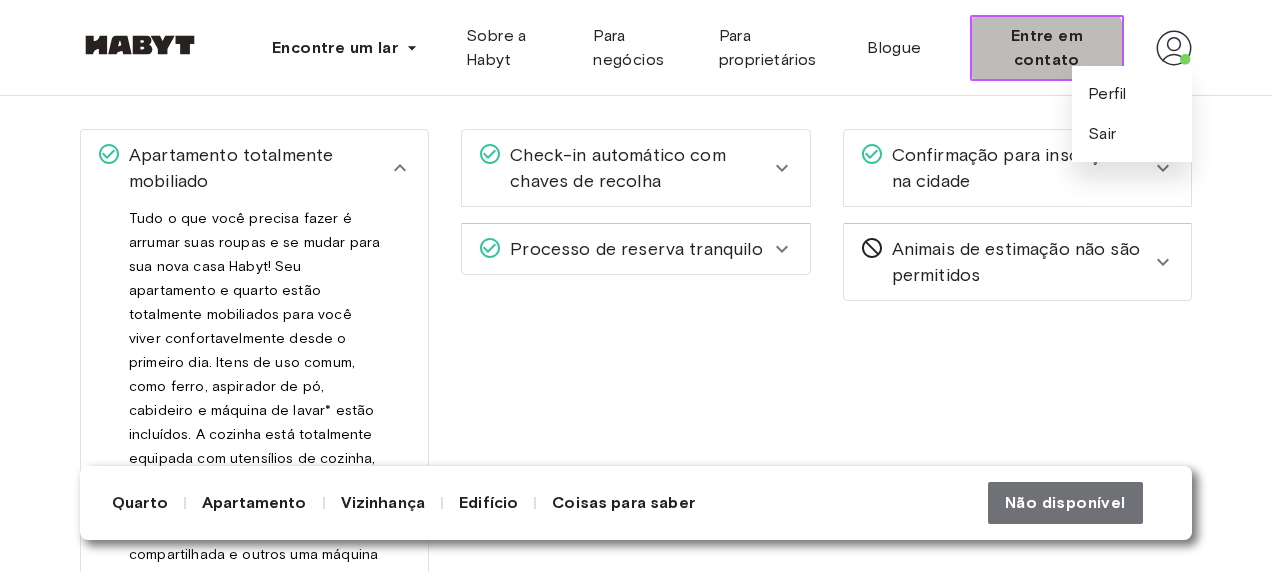 click on "Entre em contato" at bounding box center [1047, 48] 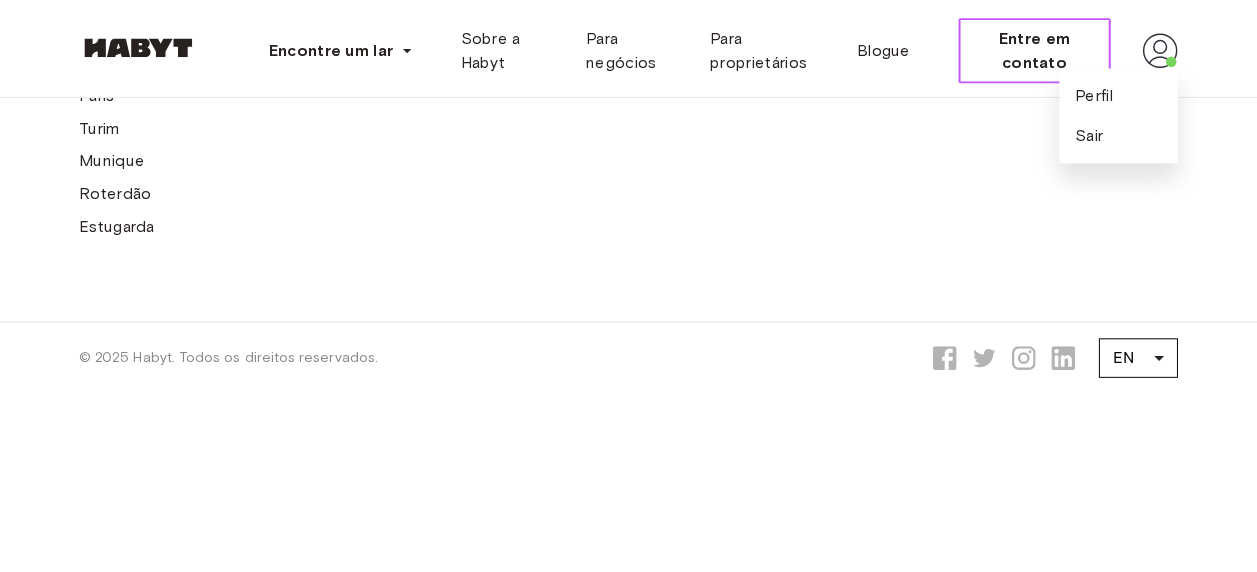 scroll, scrollTop: 0, scrollLeft: 0, axis: both 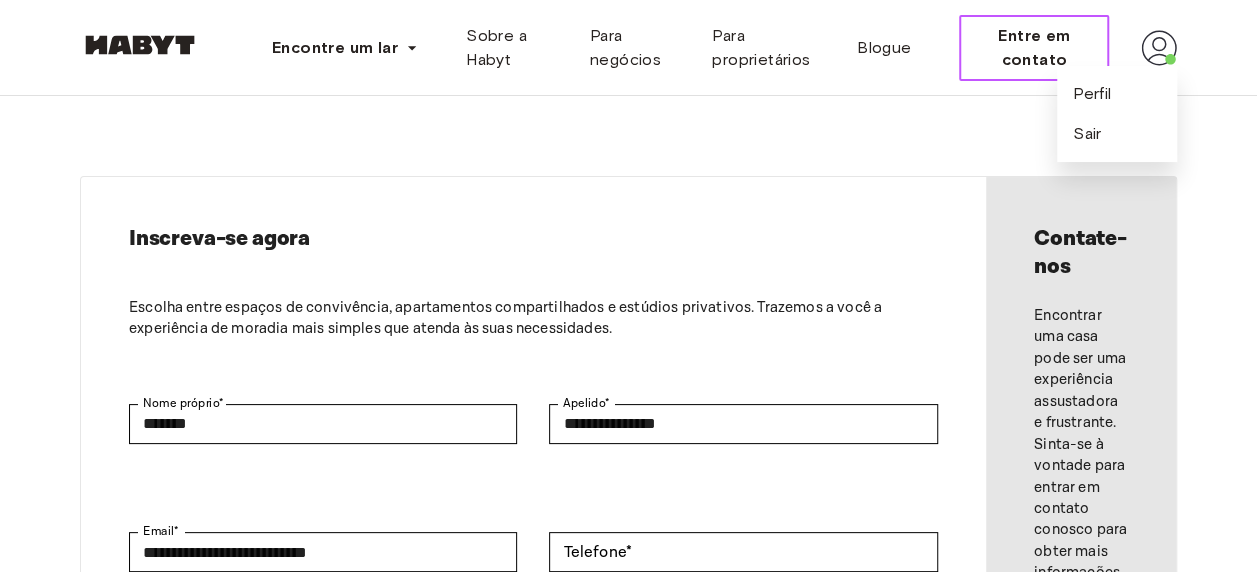 type 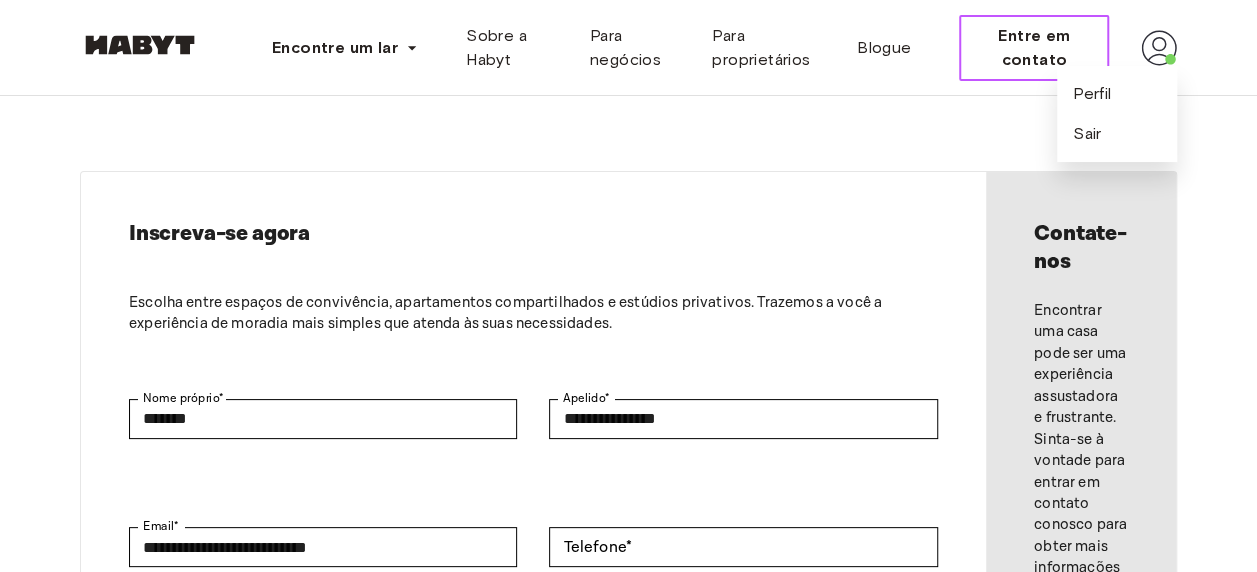 scroll, scrollTop: 0, scrollLeft: 0, axis: both 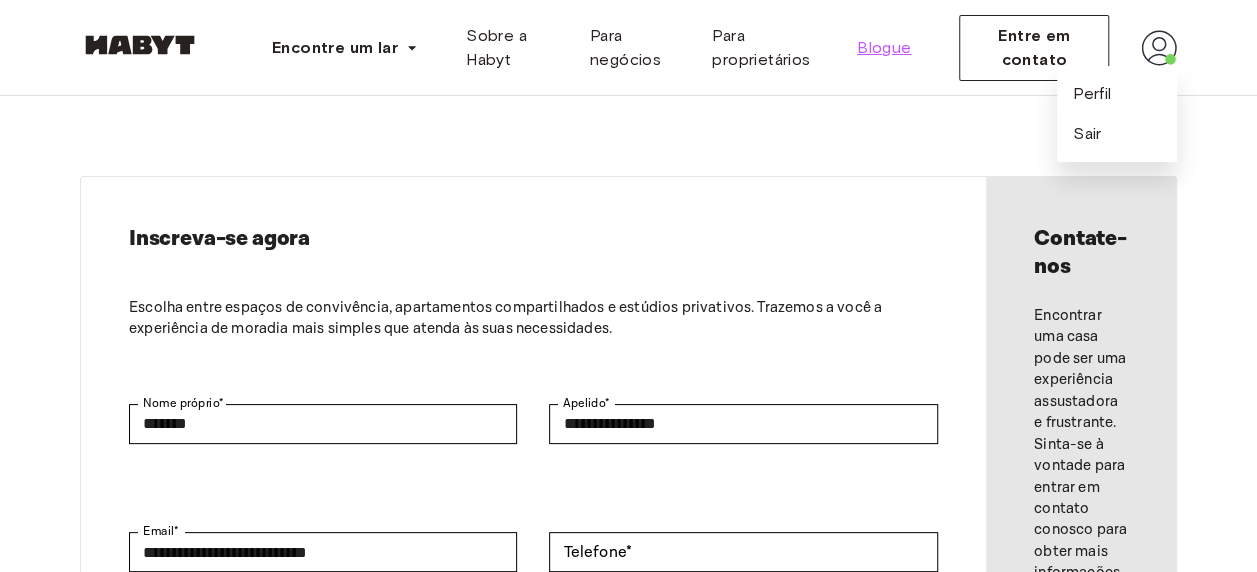 click on "Blogue" at bounding box center [884, 48] 